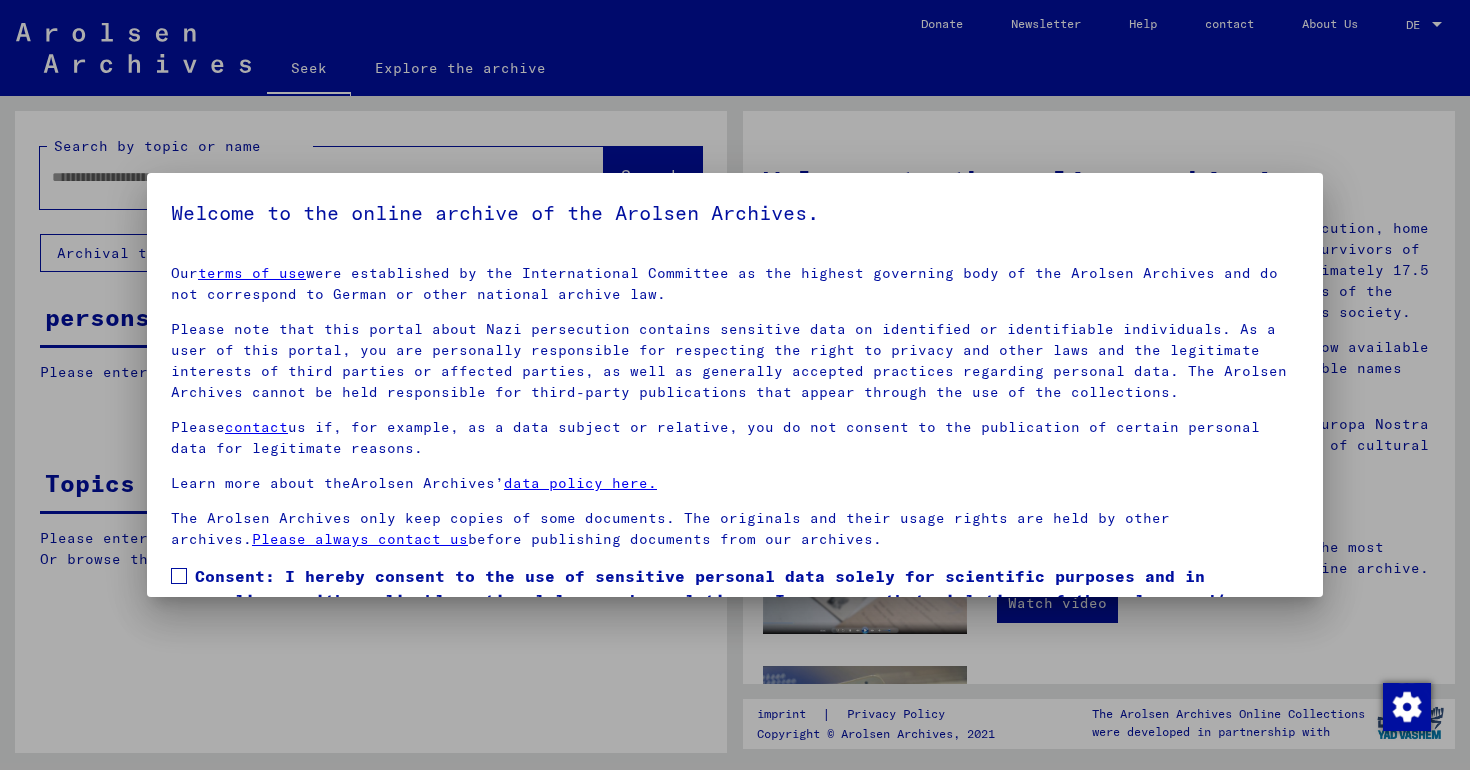 scroll, scrollTop: 0, scrollLeft: 0, axis: both 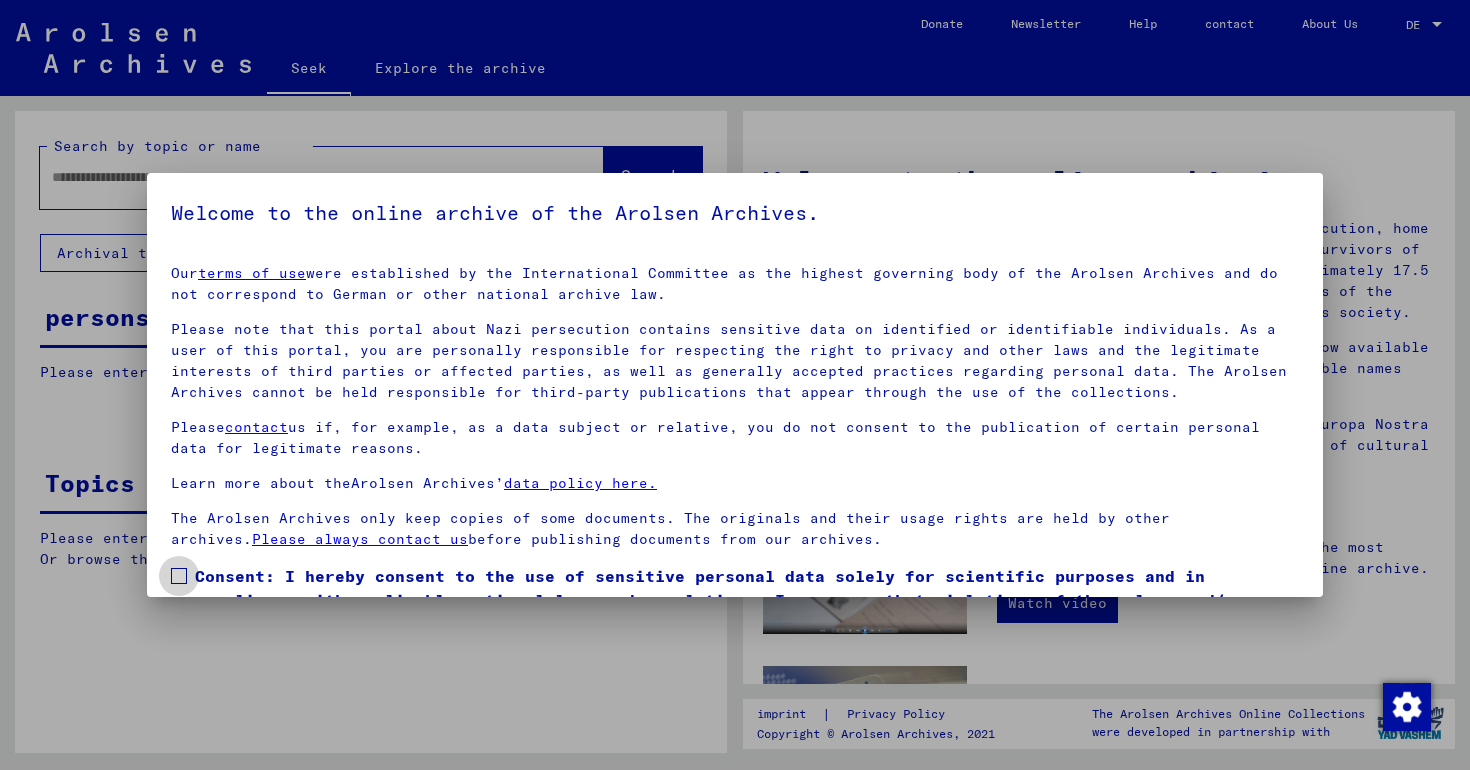 click at bounding box center [179, 576] 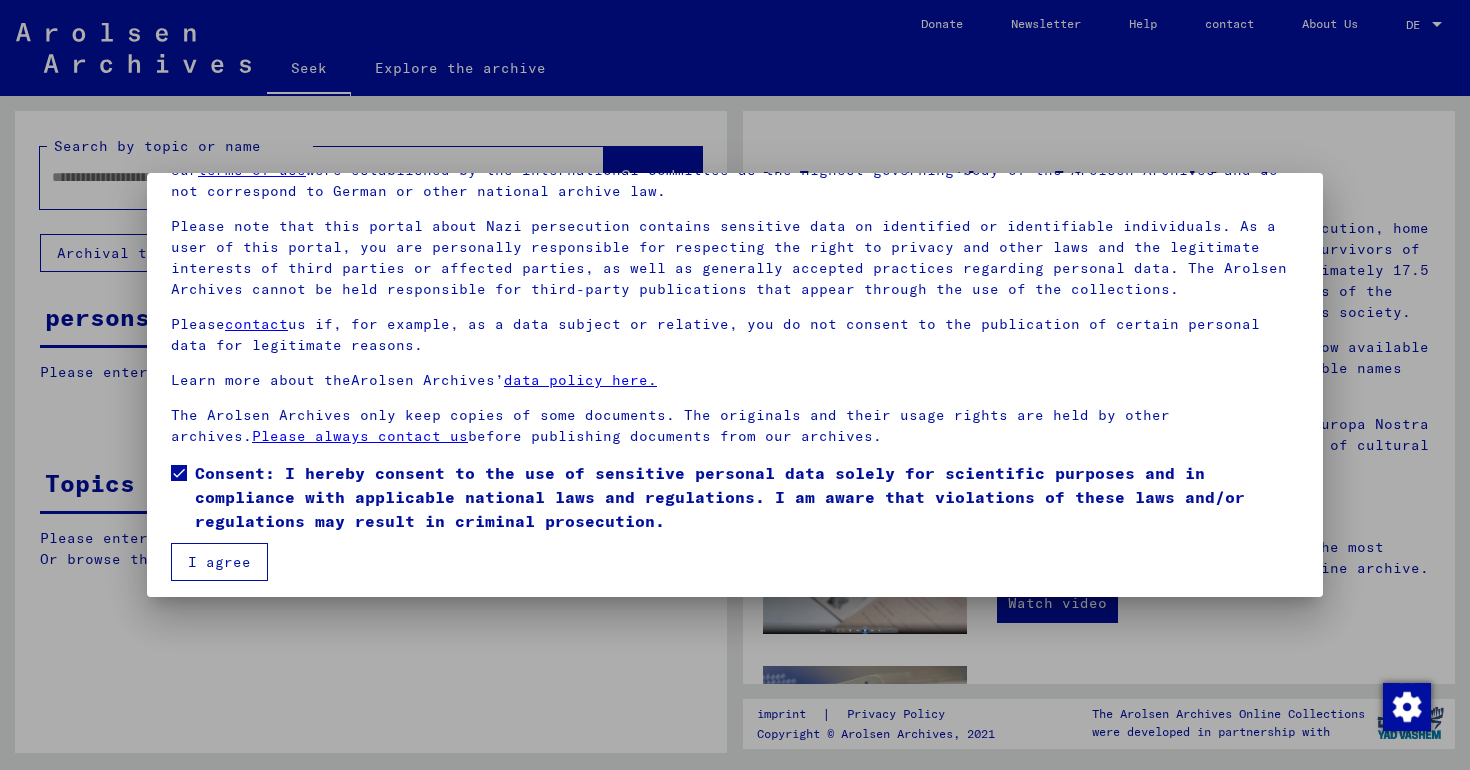 scroll, scrollTop: 111, scrollLeft: 0, axis: vertical 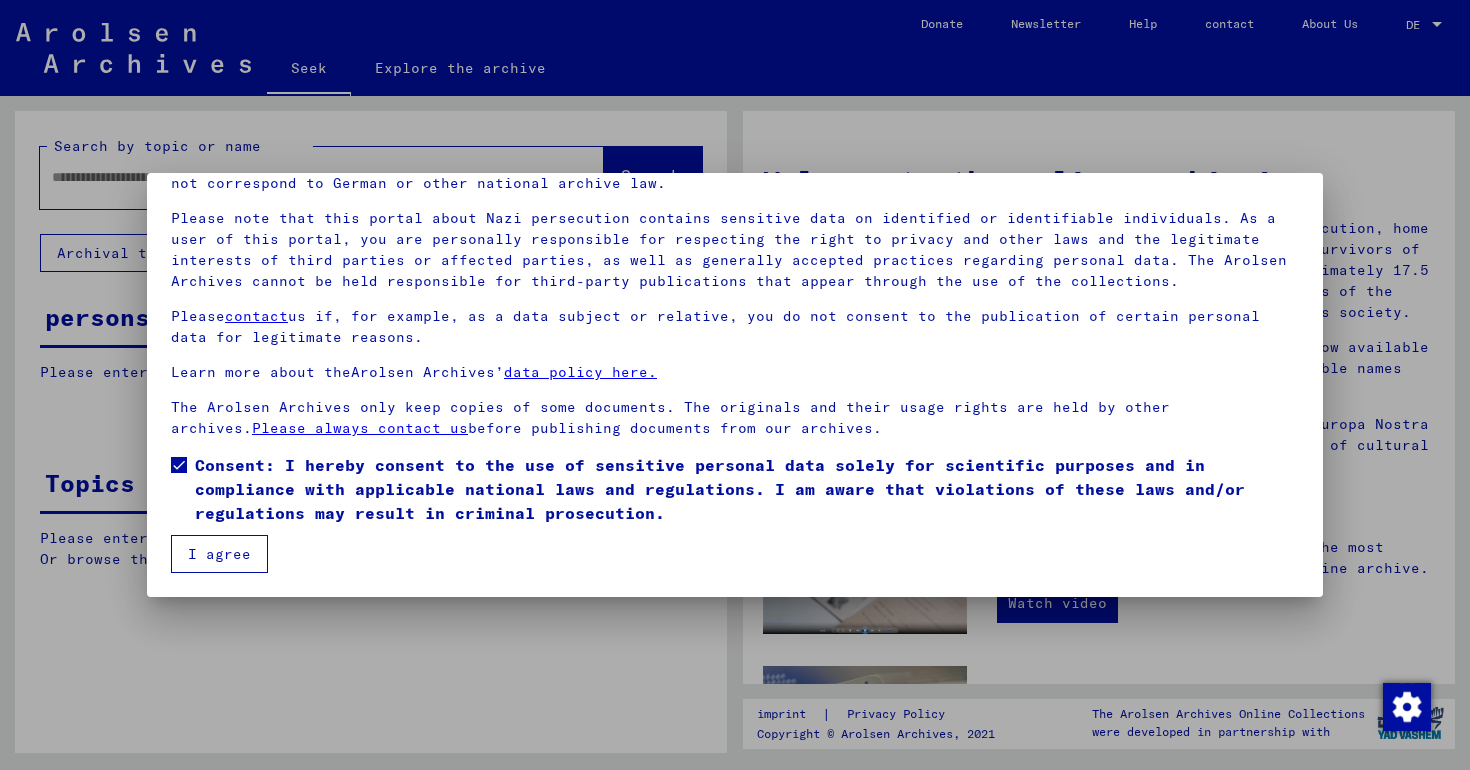 click on "I agree" at bounding box center (219, 554) 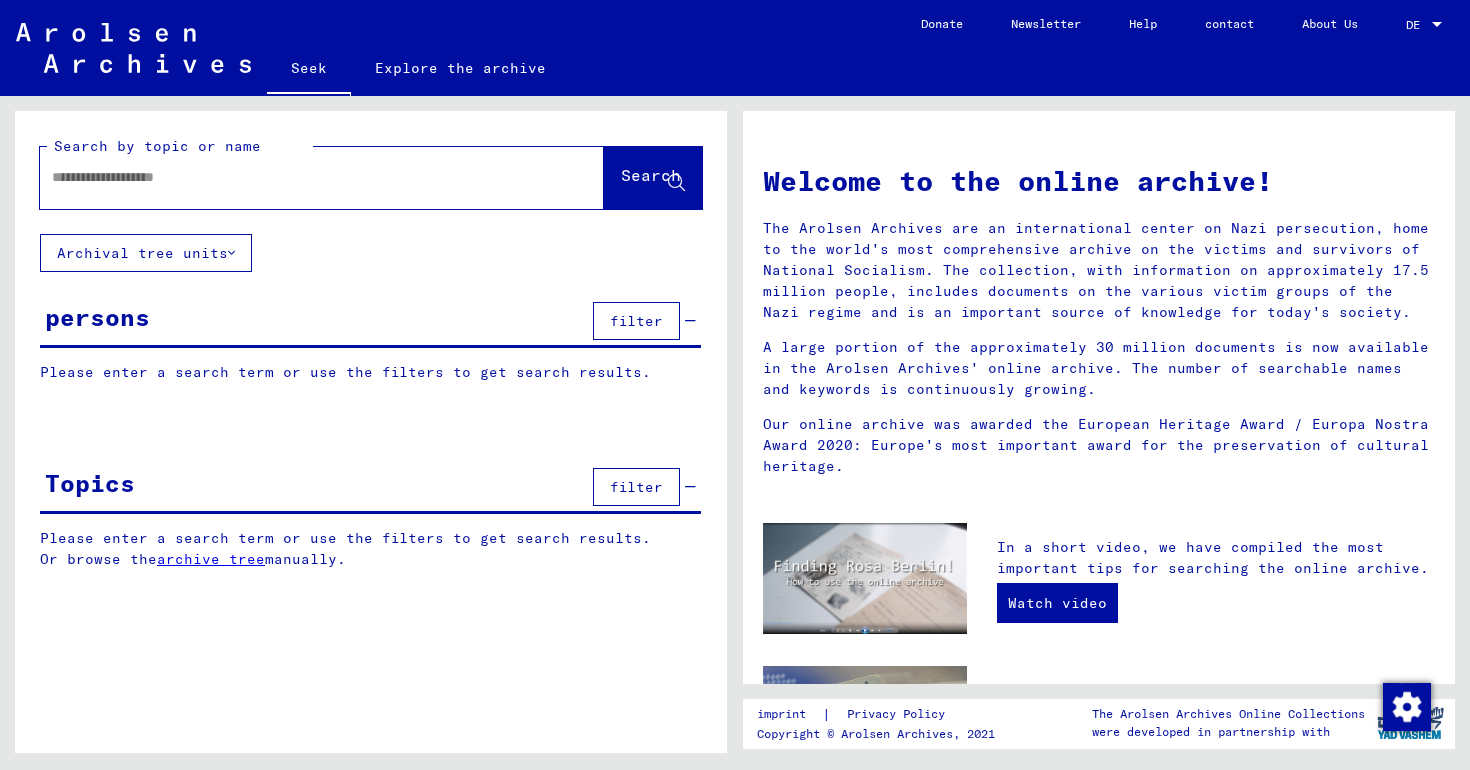 click on "Please enter a search term or use the filters to get search results." at bounding box center [345, 372] 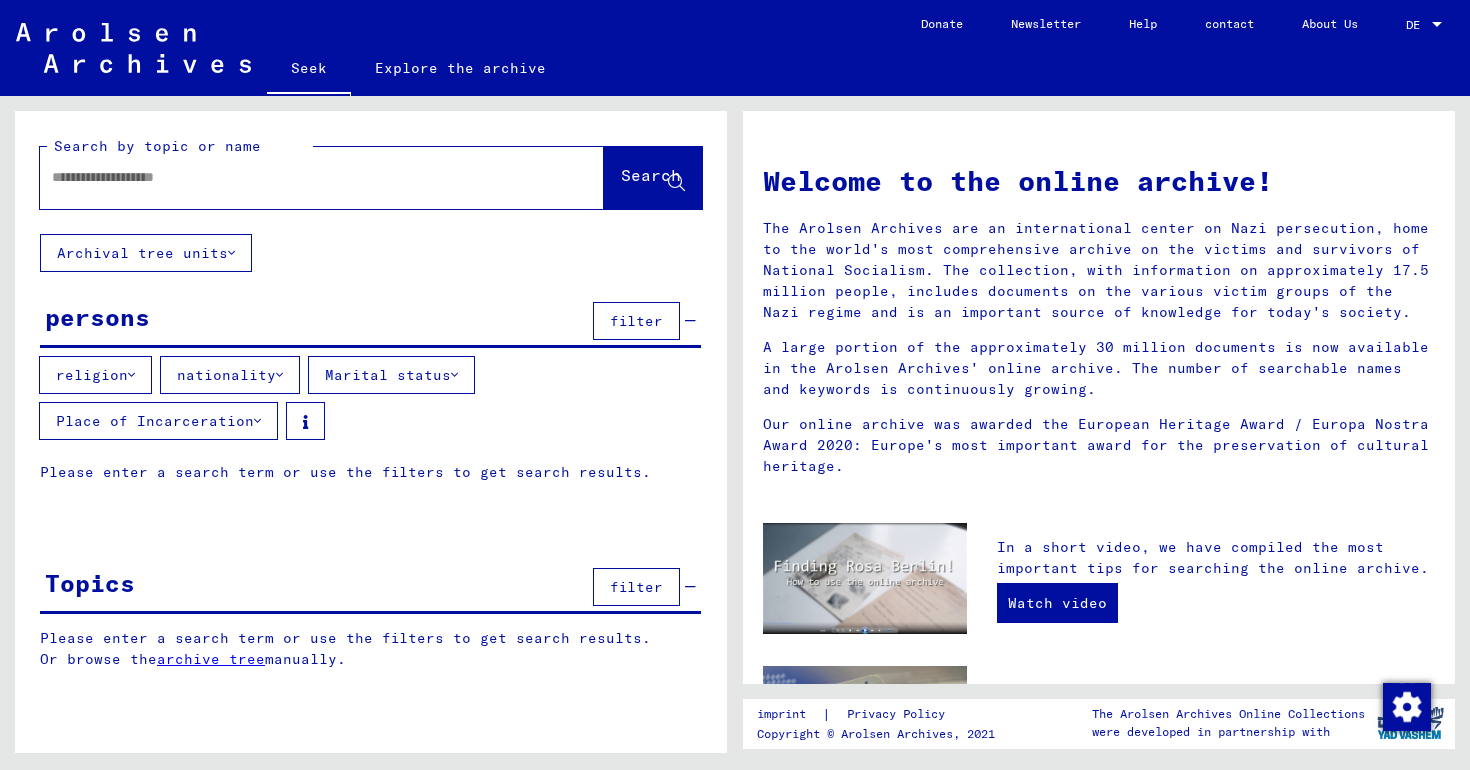 click on "nationality" at bounding box center (226, 375) 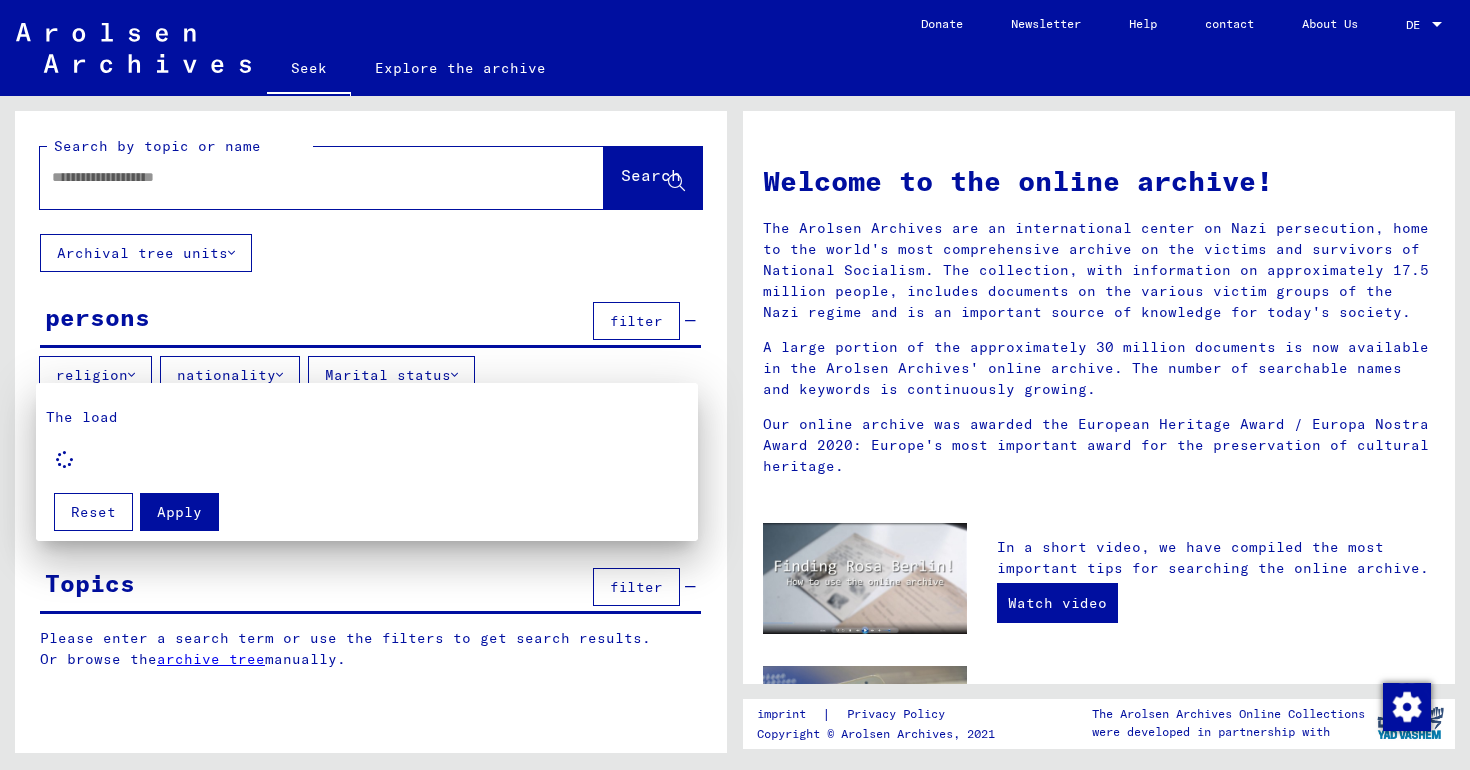 click on "The load" at bounding box center [367, 443] 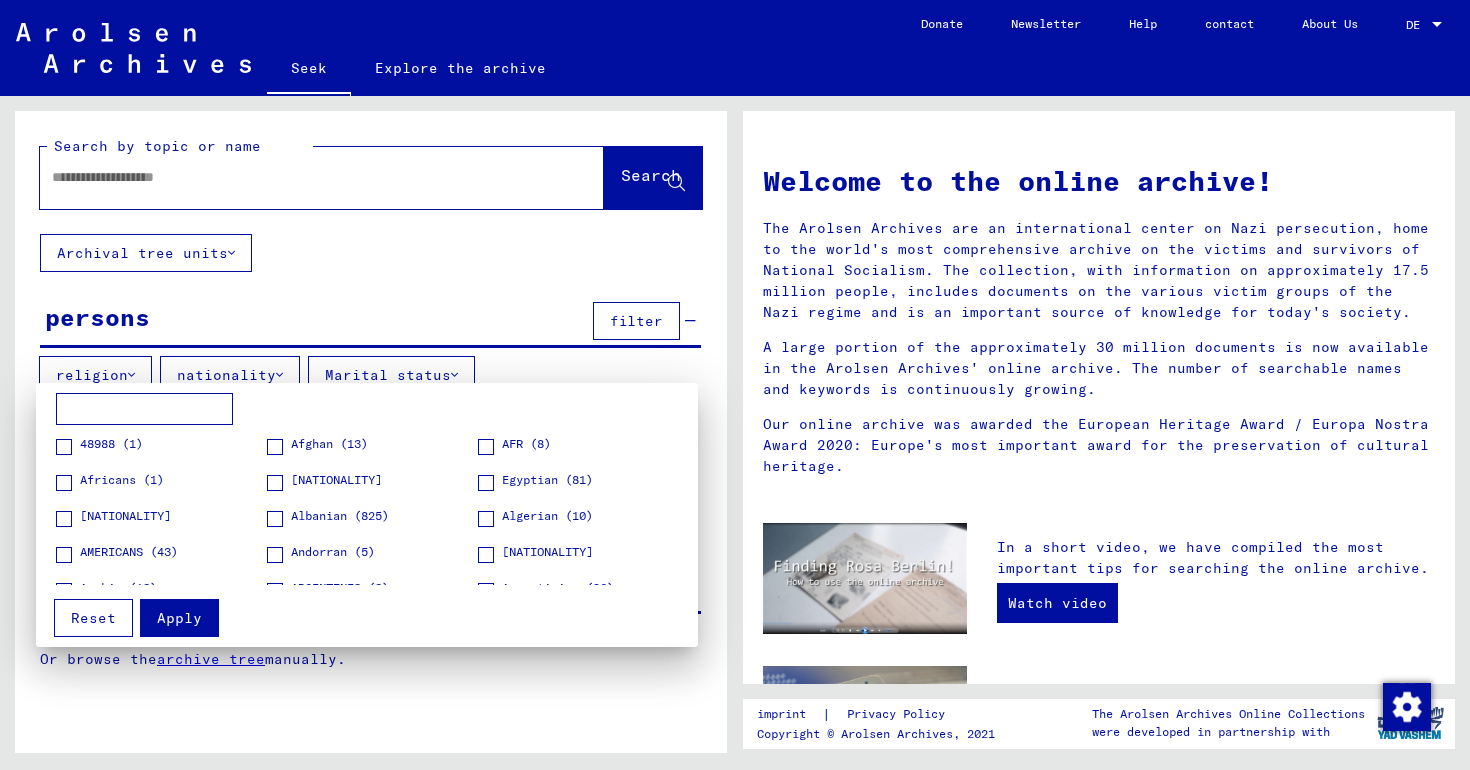 click at bounding box center (144, 409) 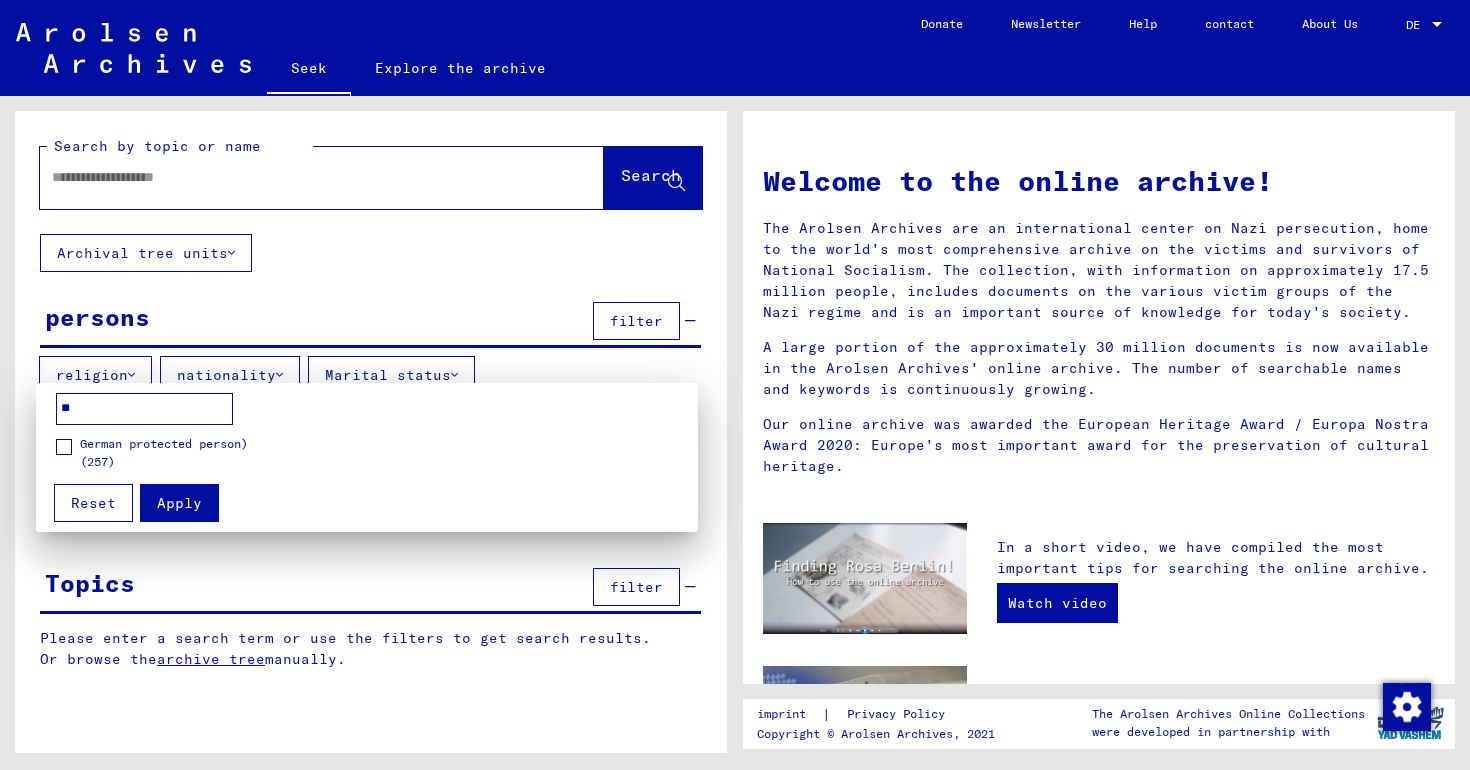 type on "*" 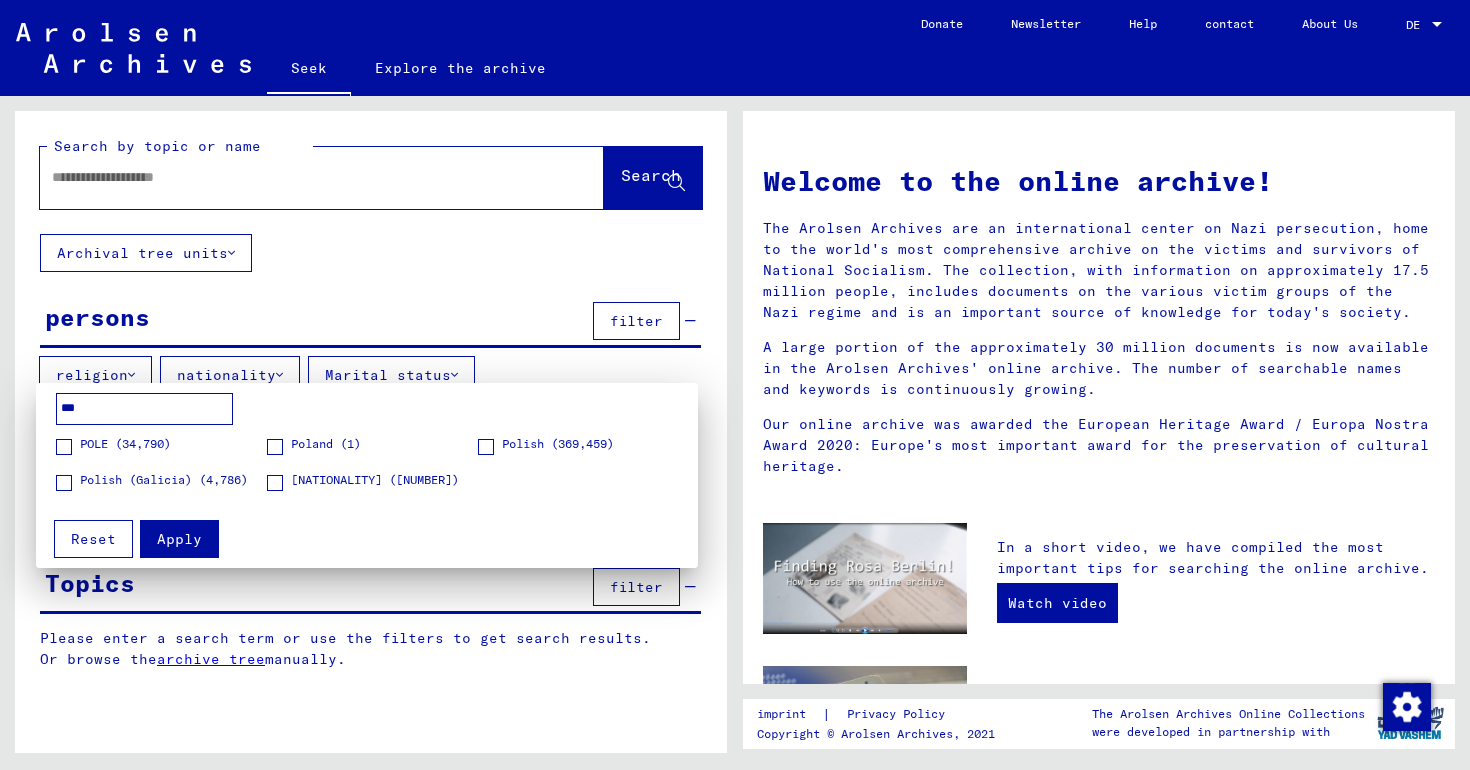 type on "***" 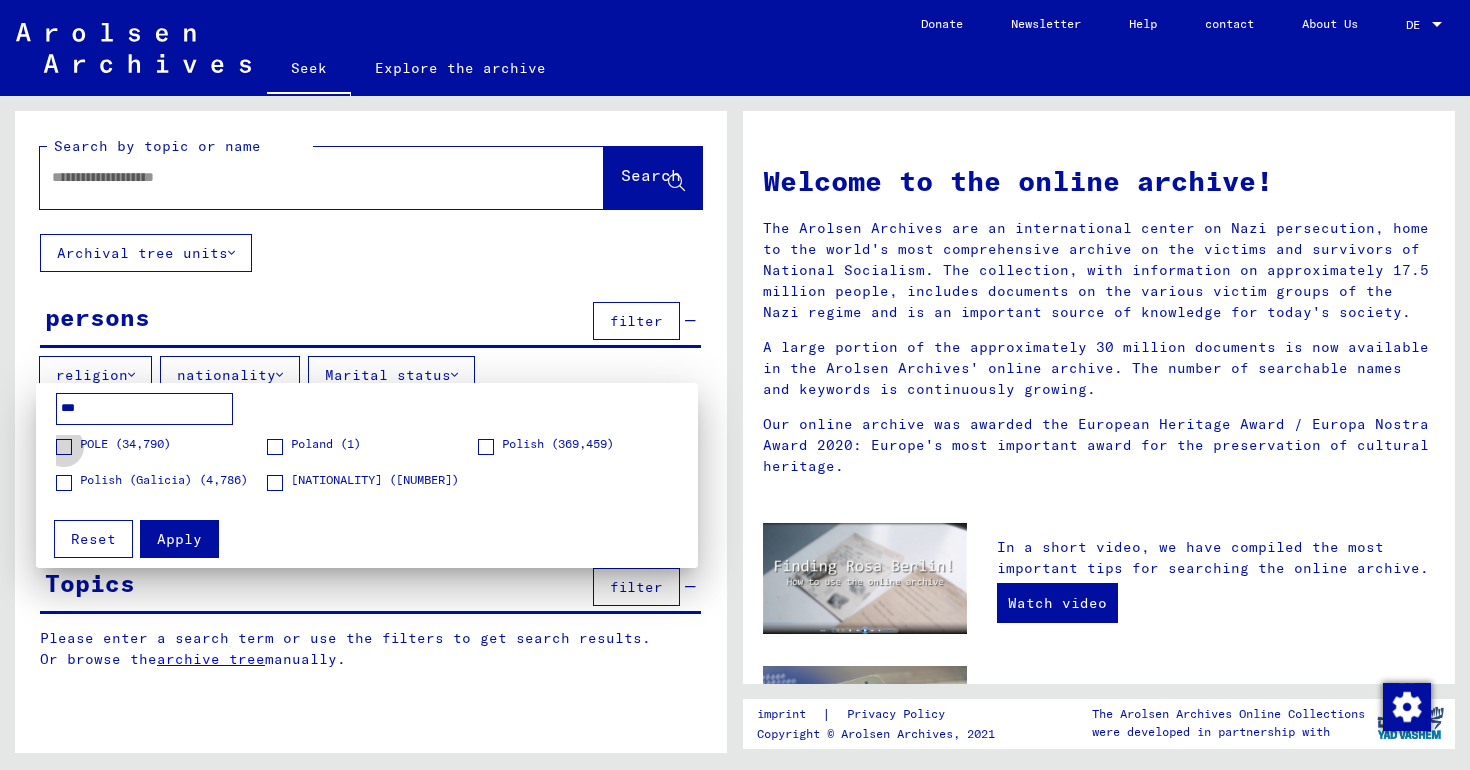 click at bounding box center [64, 447] 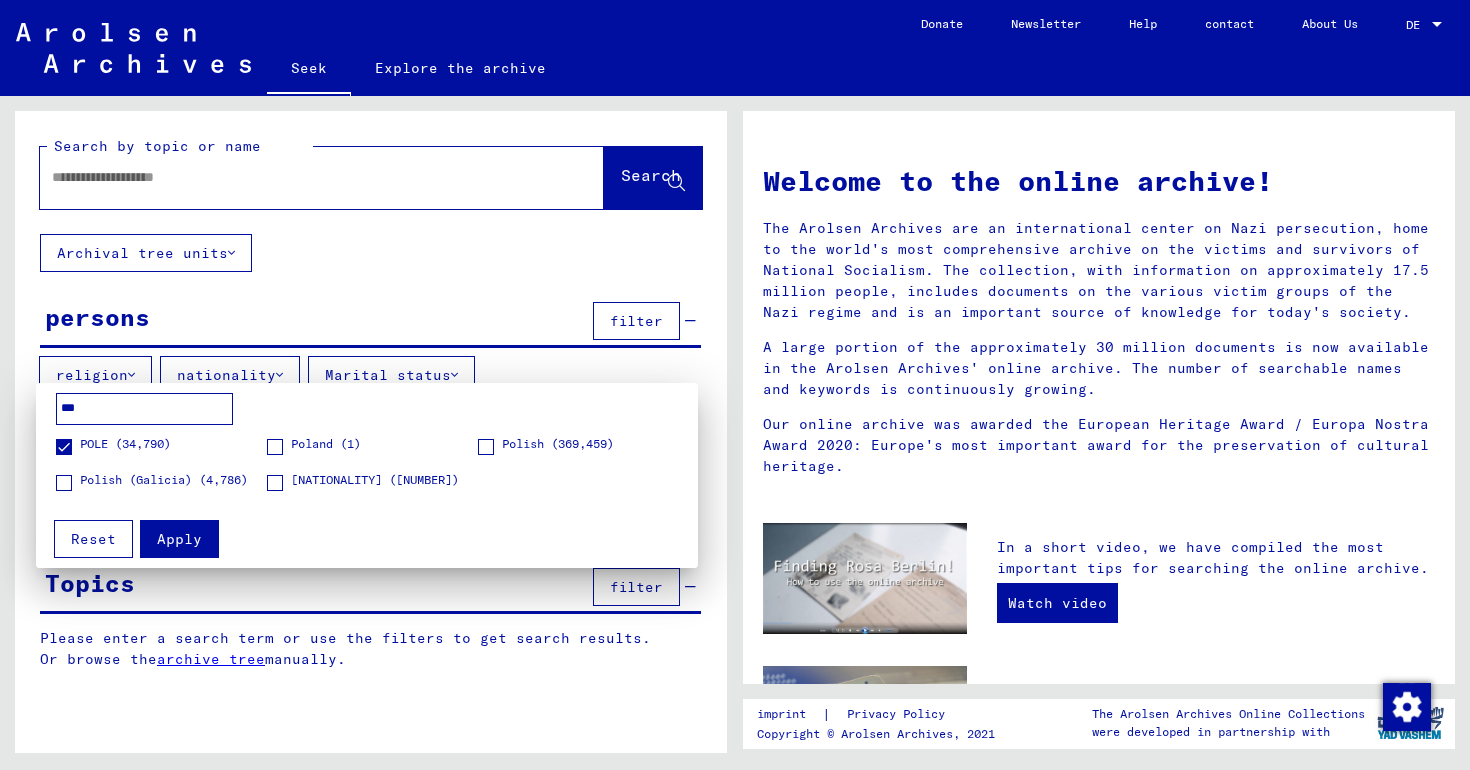 click at bounding box center [64, 483] 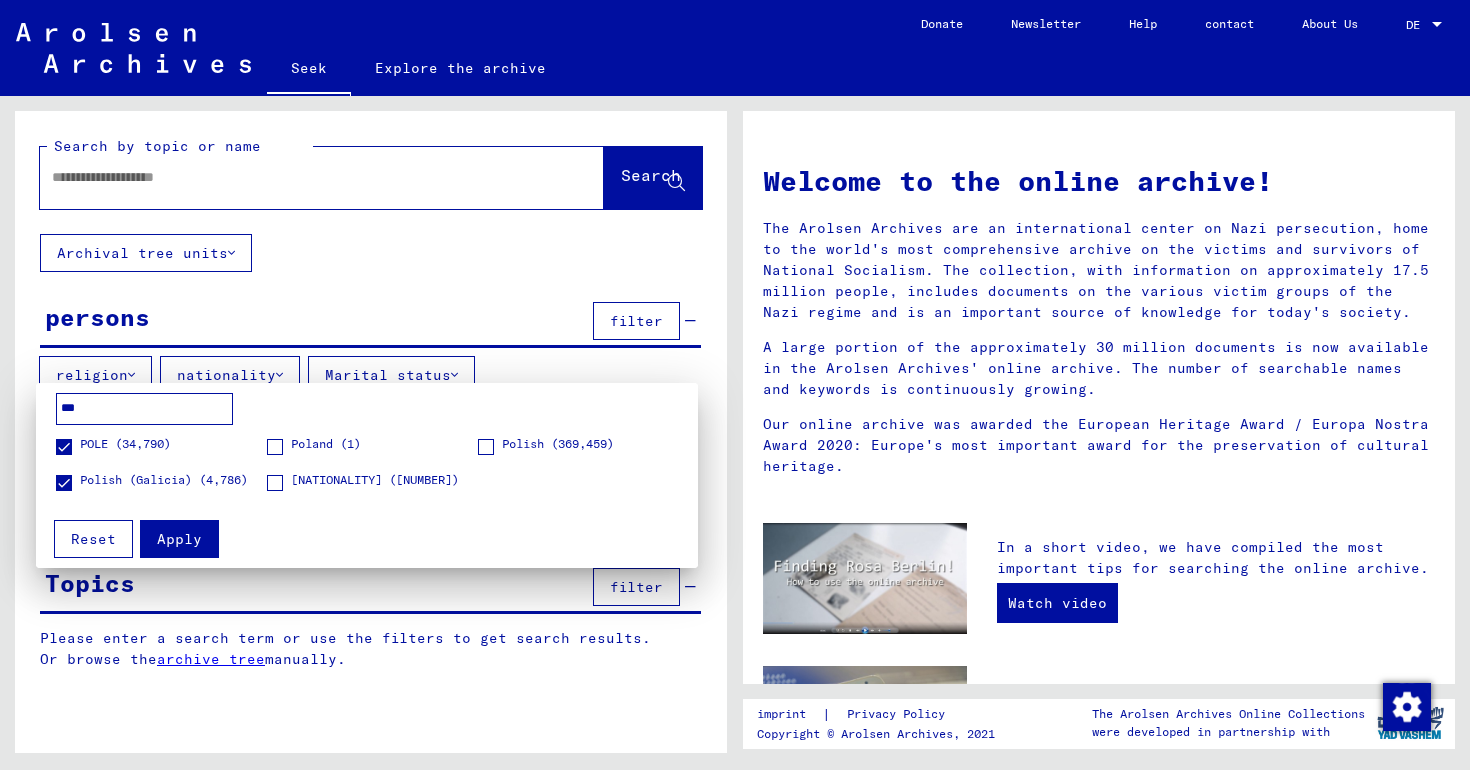 click at bounding box center (275, 447) 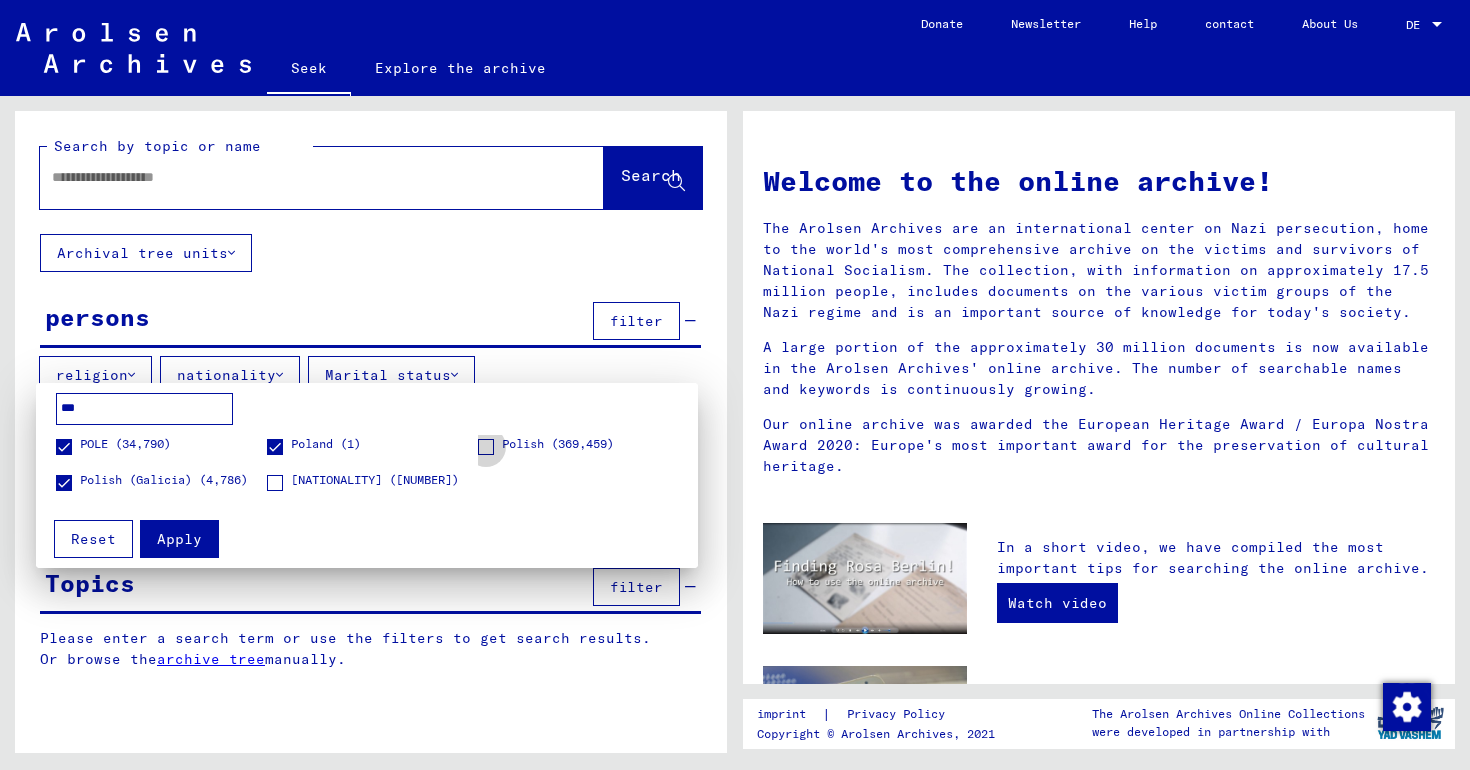 click on "Polish (369,459)" at bounding box center (546, 445) 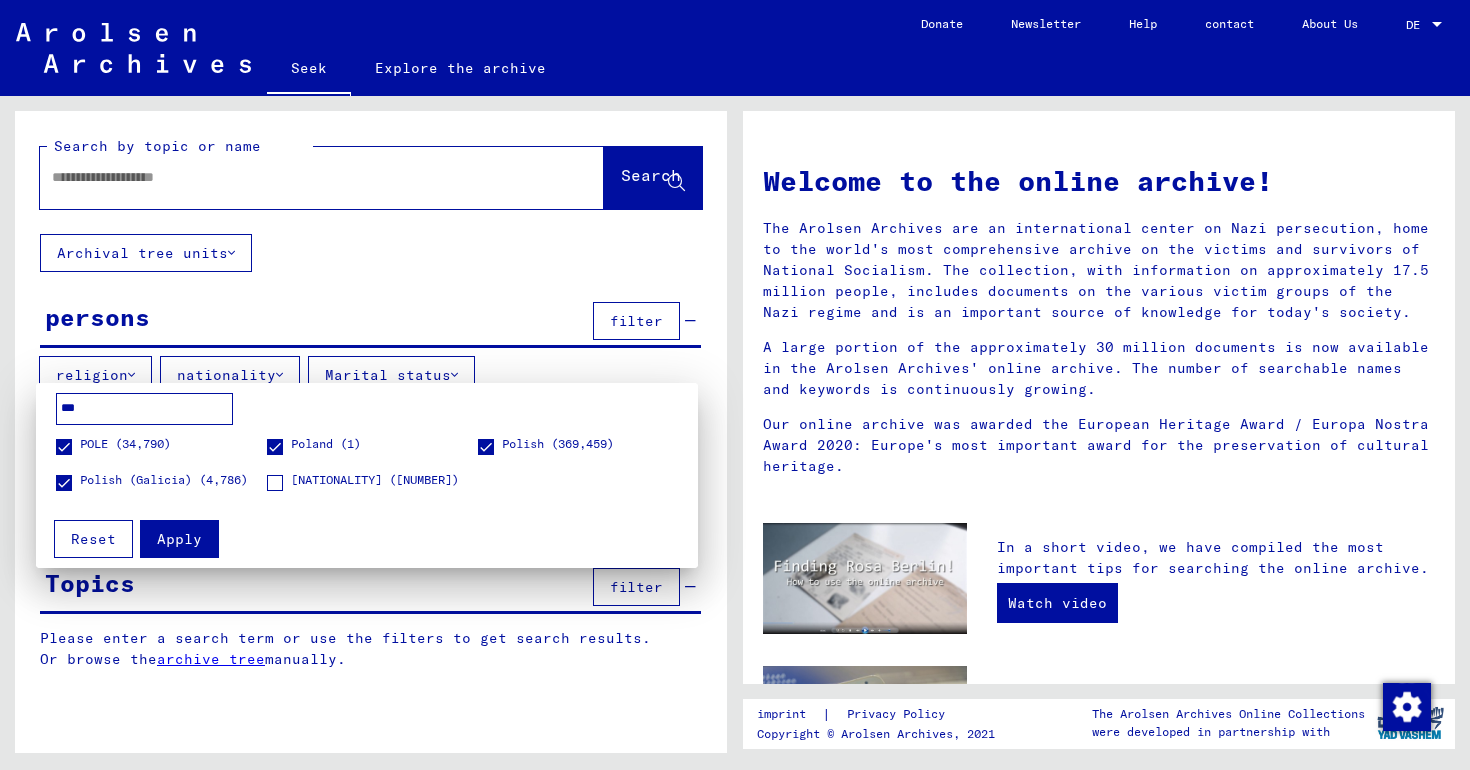 click on "Apply" at bounding box center (179, 539) 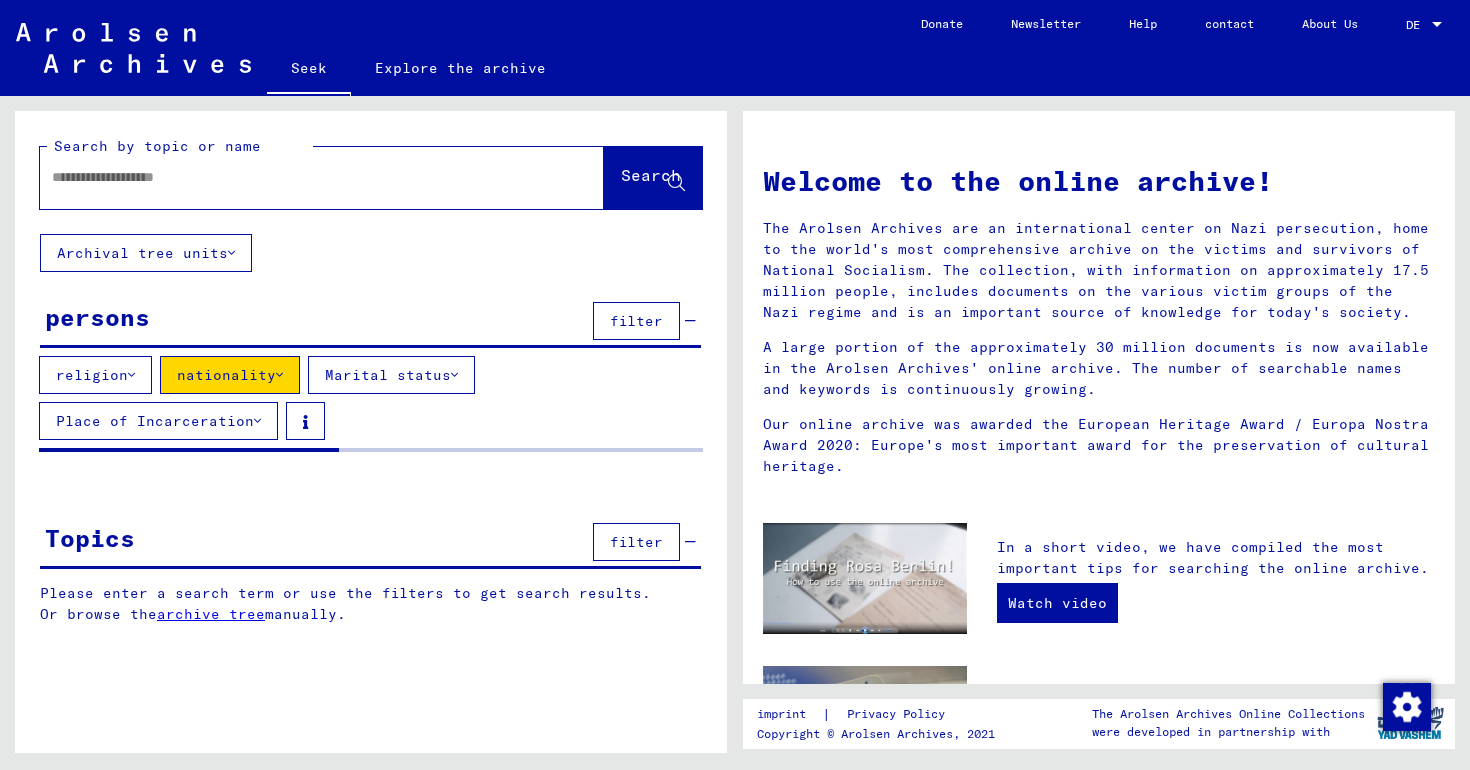 click on "Place of Incarceration" at bounding box center [155, 421] 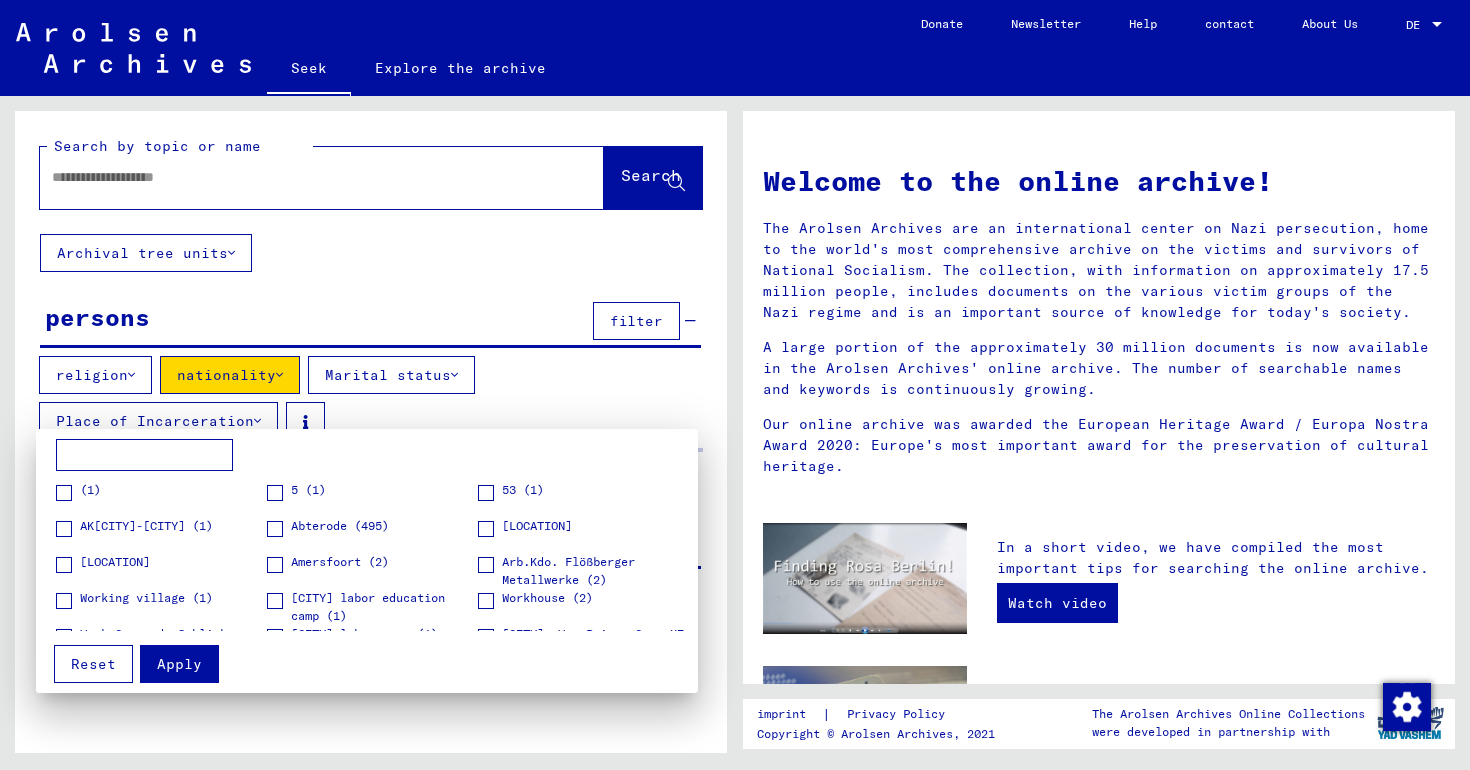 click at bounding box center (735, 385) 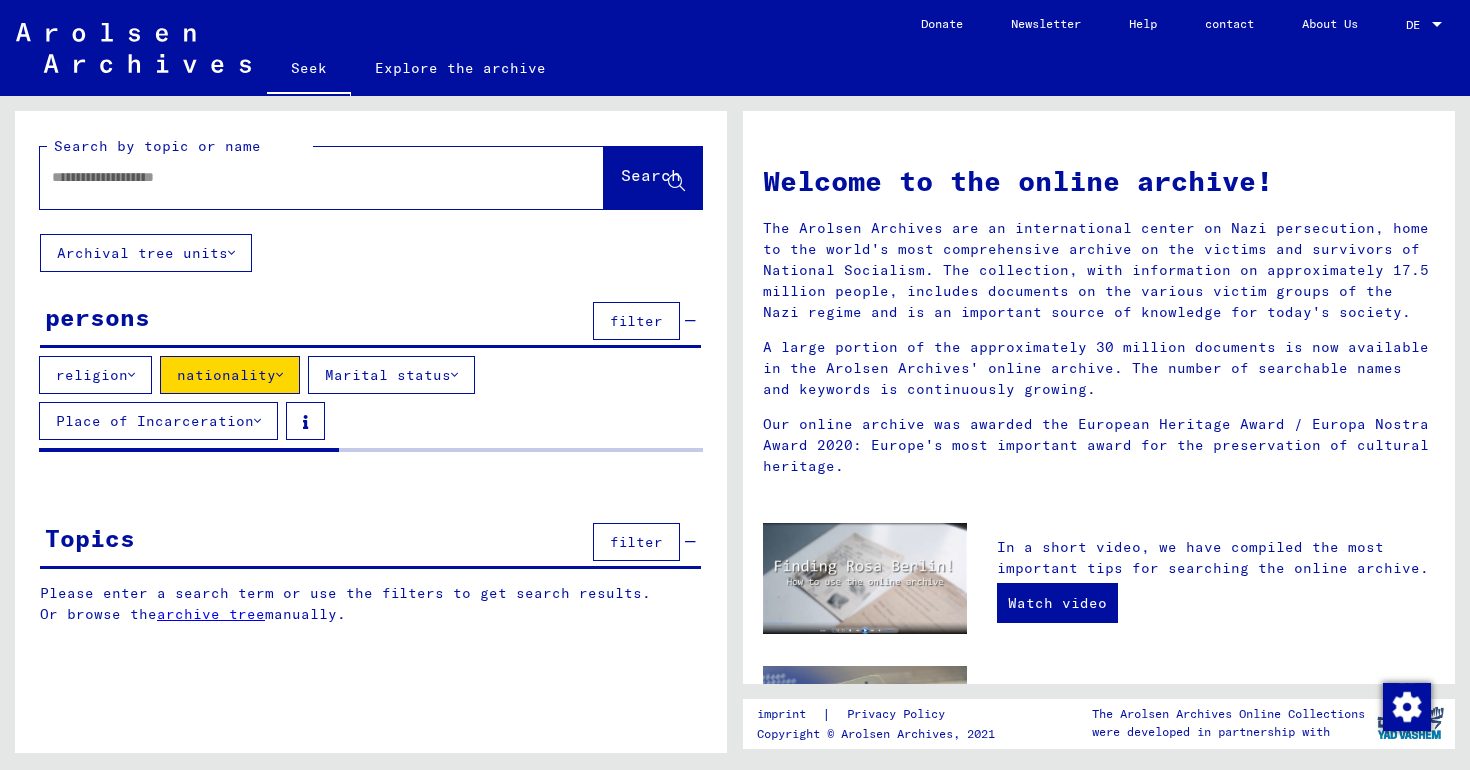 click 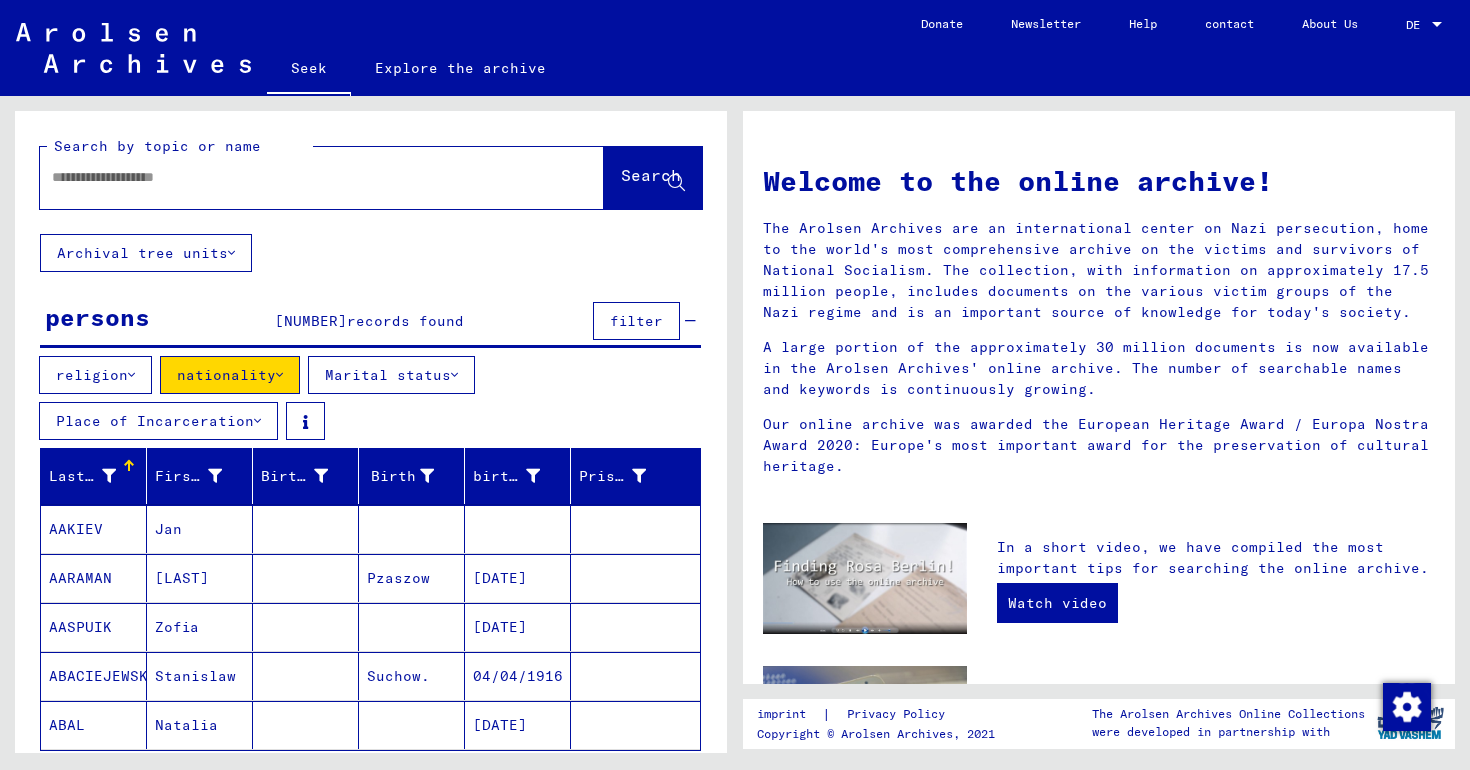 click at bounding box center (298, 177) 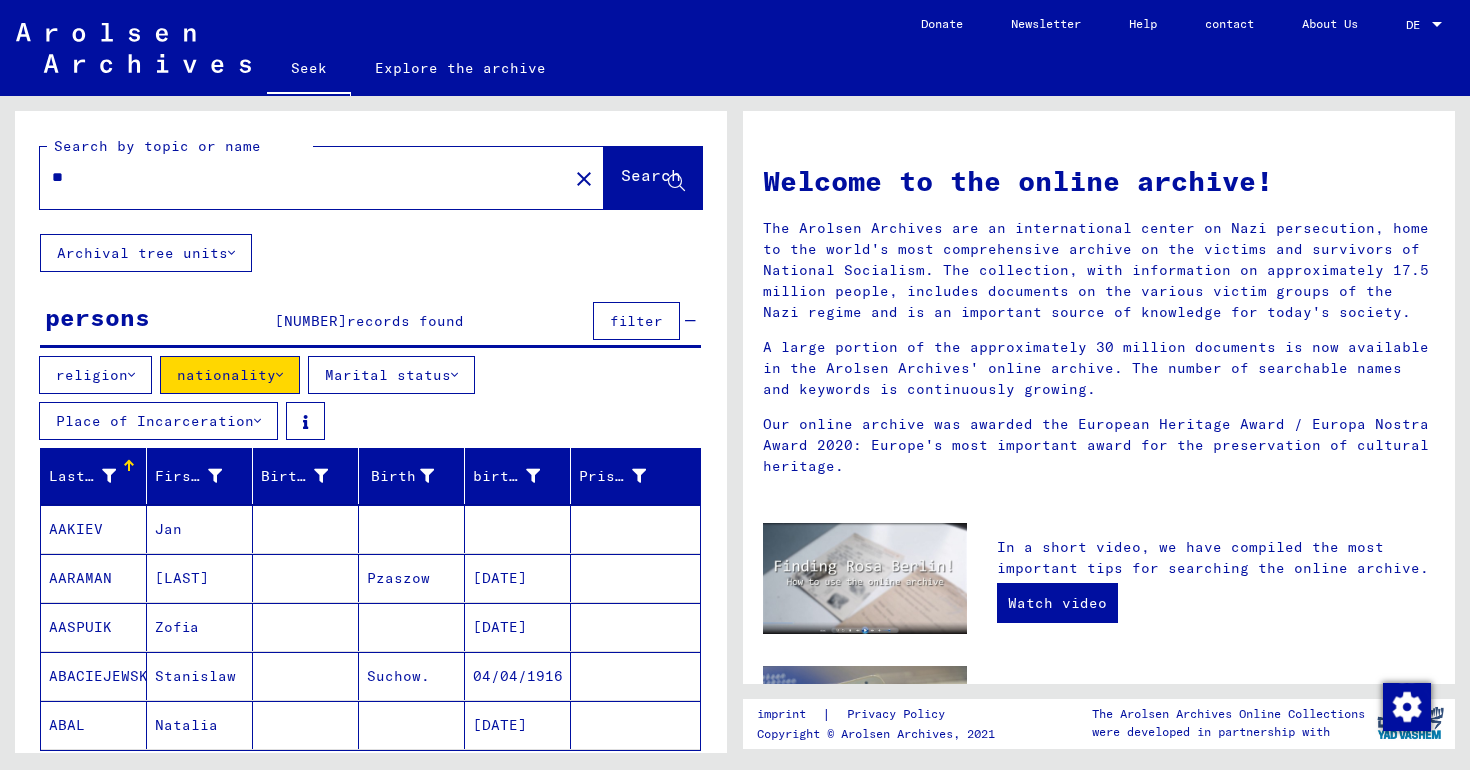 type on "*" 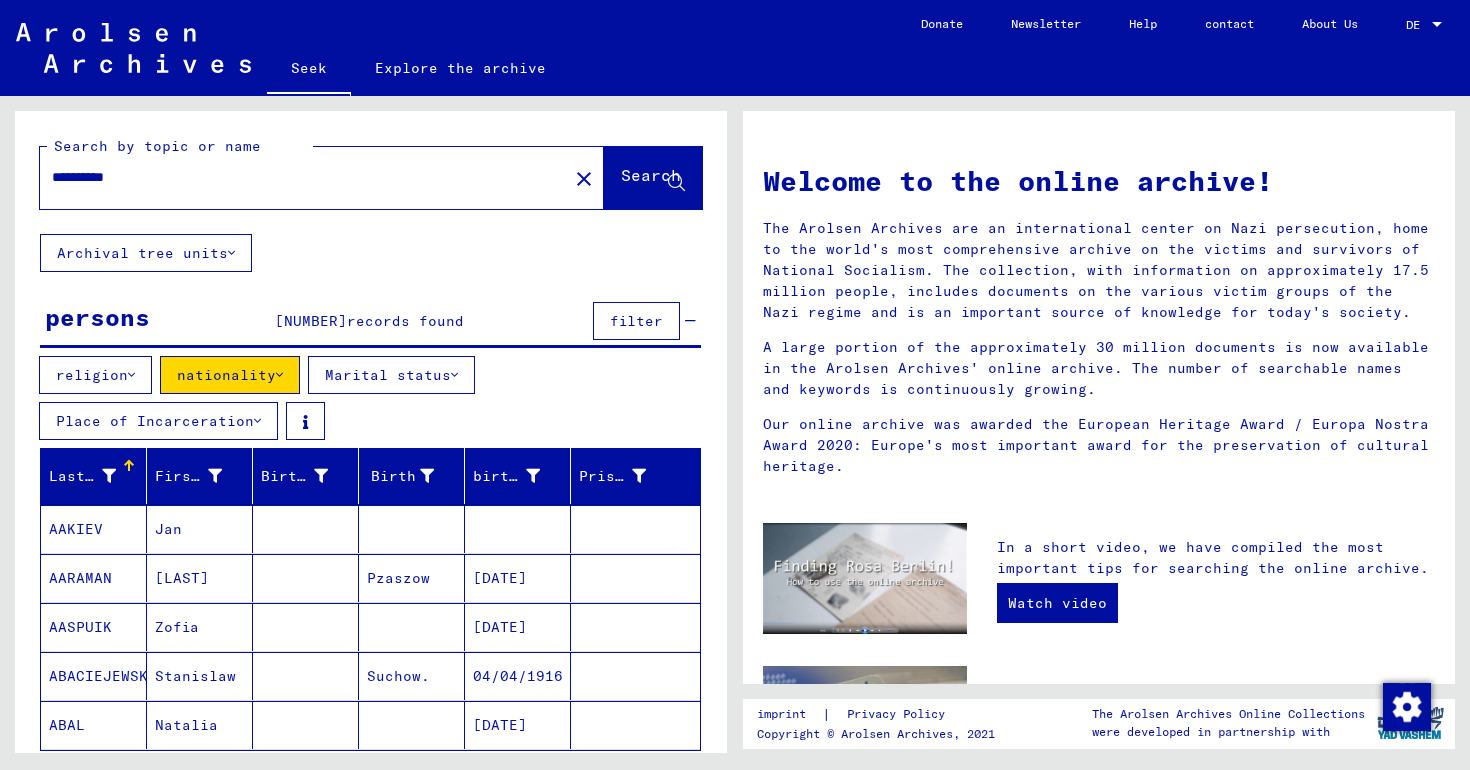 type on "**********" 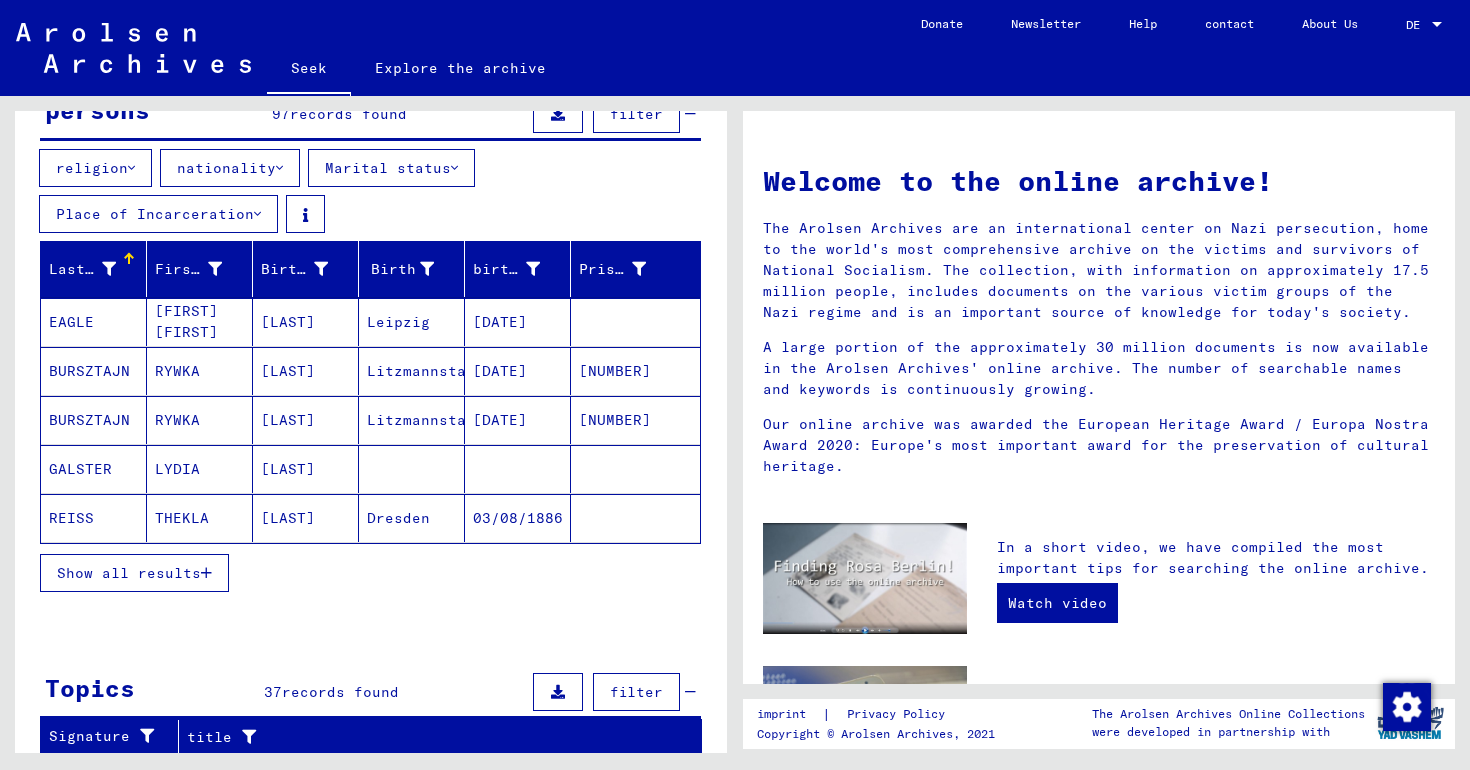 scroll, scrollTop: 218, scrollLeft: 0, axis: vertical 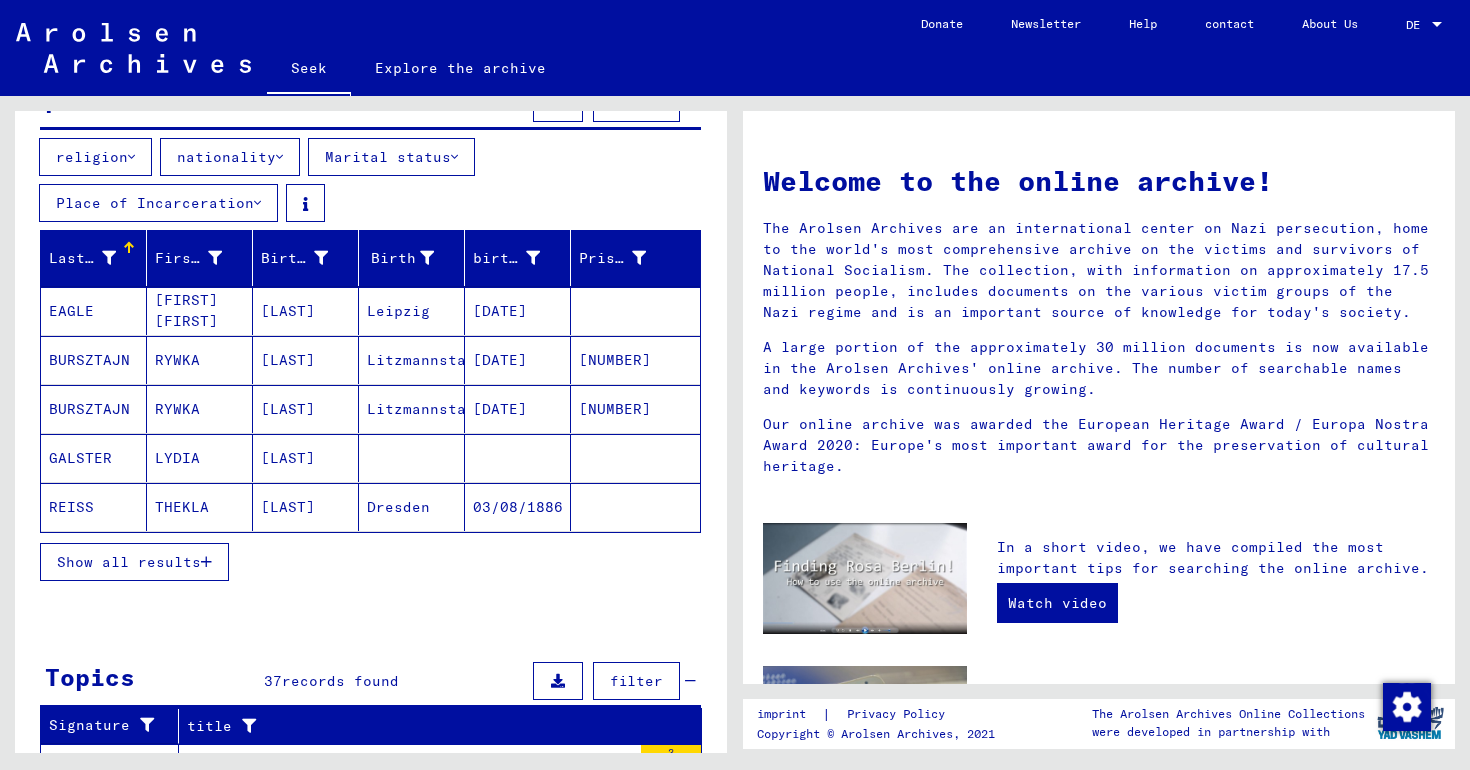 click on "Show all results" at bounding box center (134, 562) 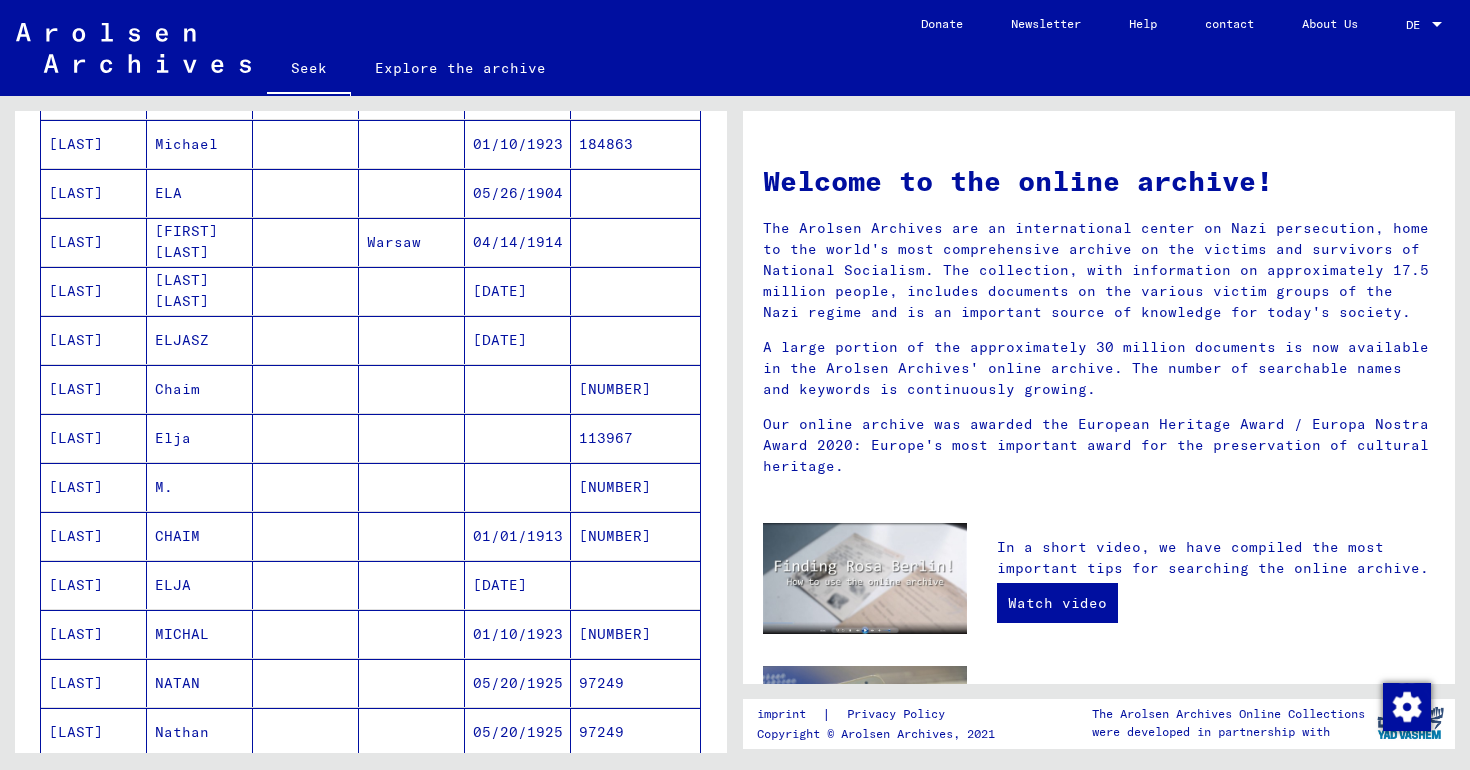 scroll, scrollTop: 631, scrollLeft: 0, axis: vertical 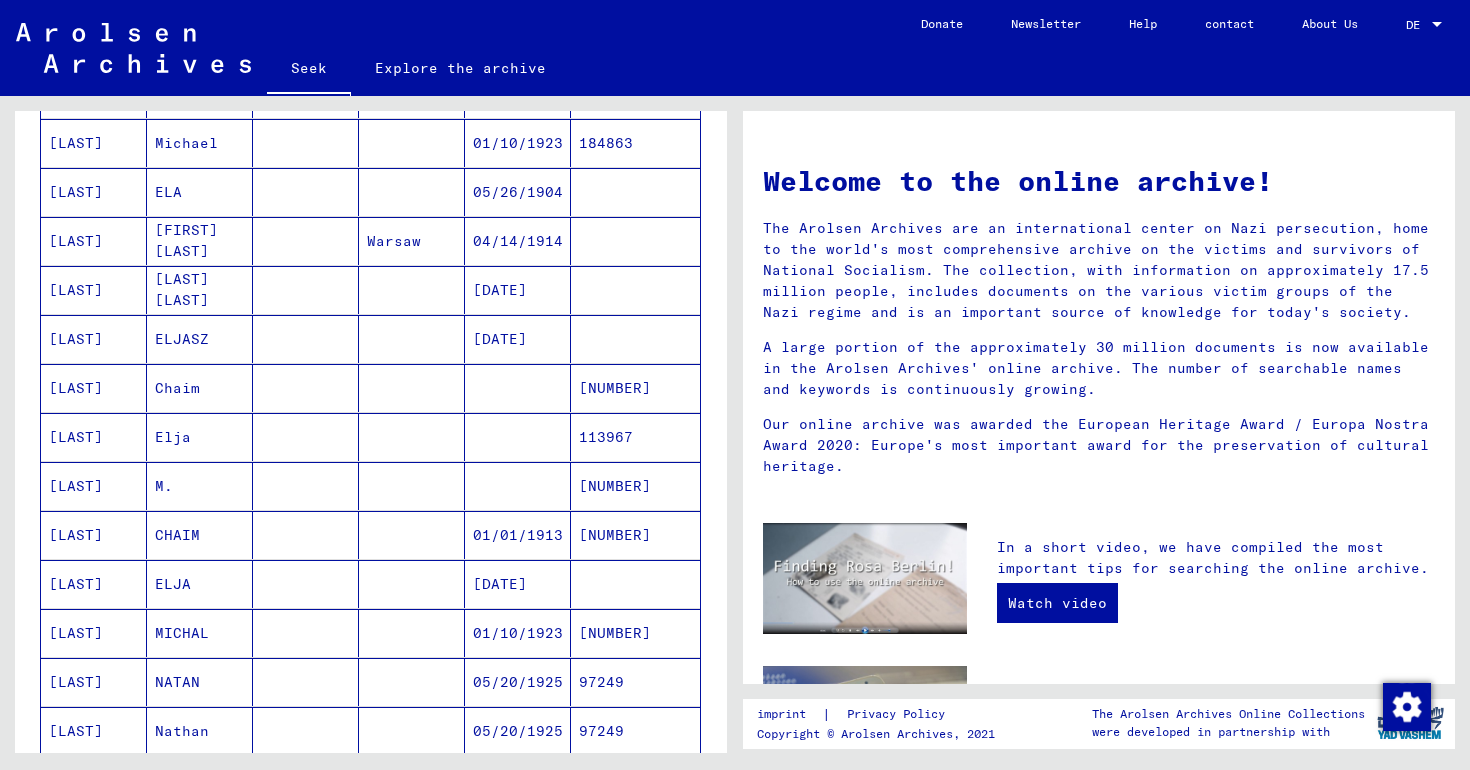 click on "[LAST]" at bounding box center [76, 682] 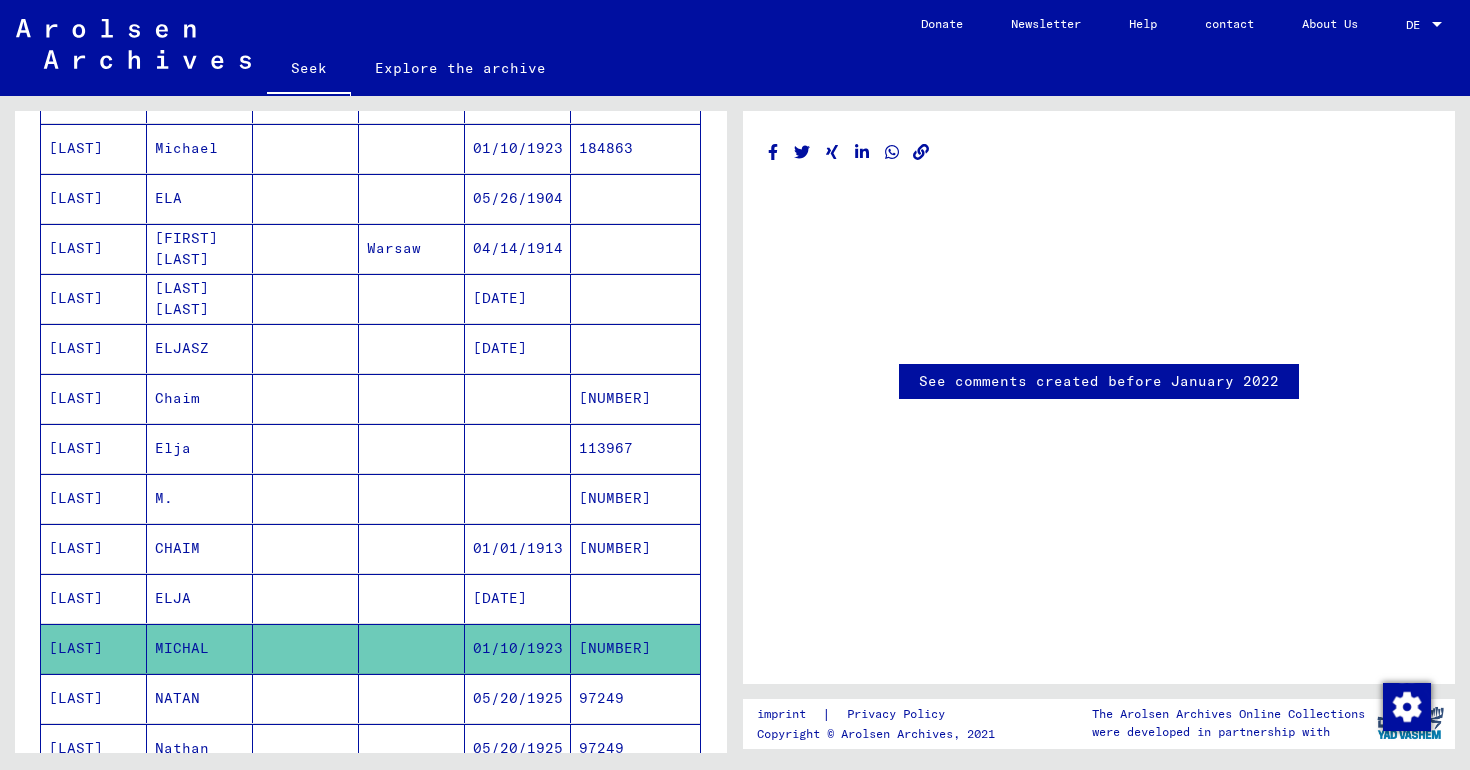scroll, scrollTop: 635, scrollLeft: 0, axis: vertical 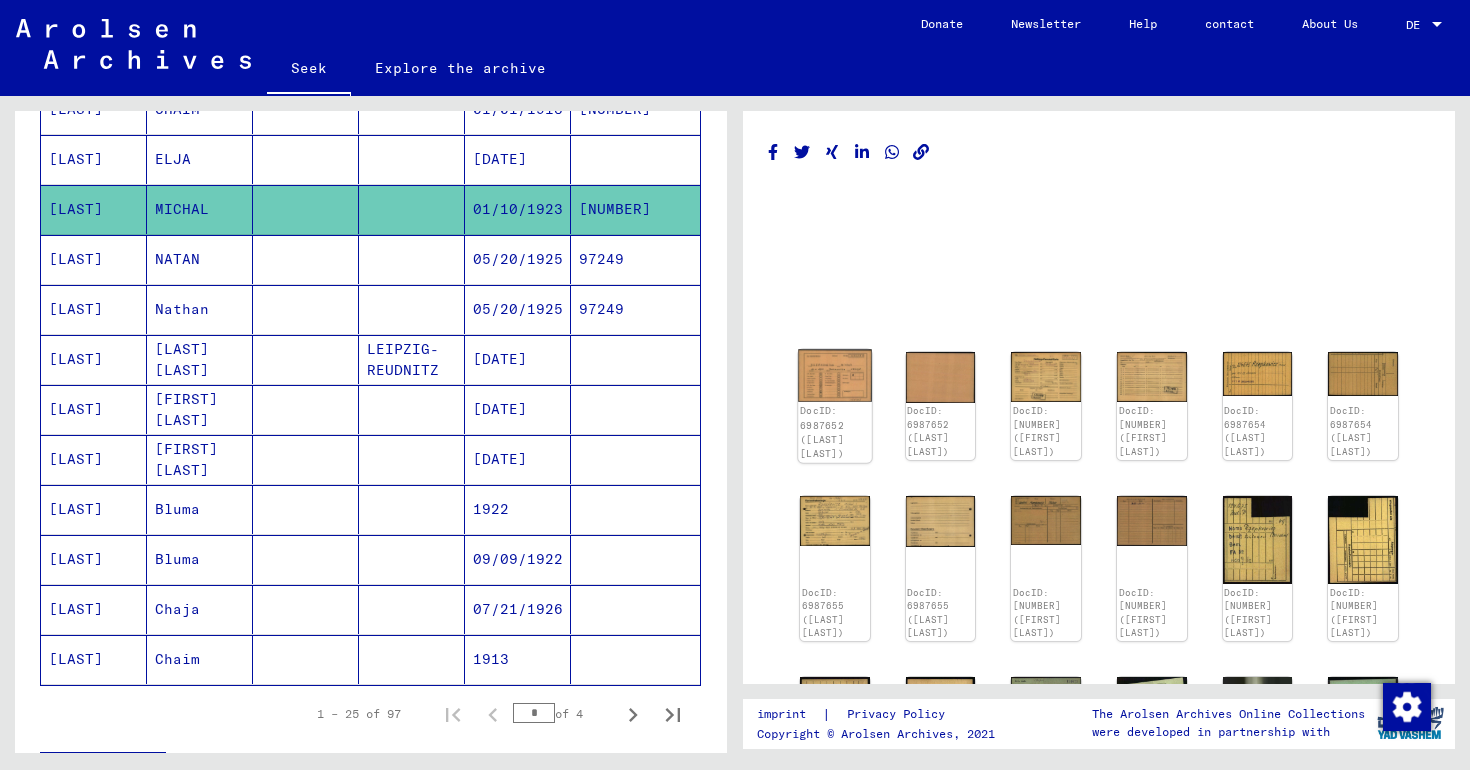 click 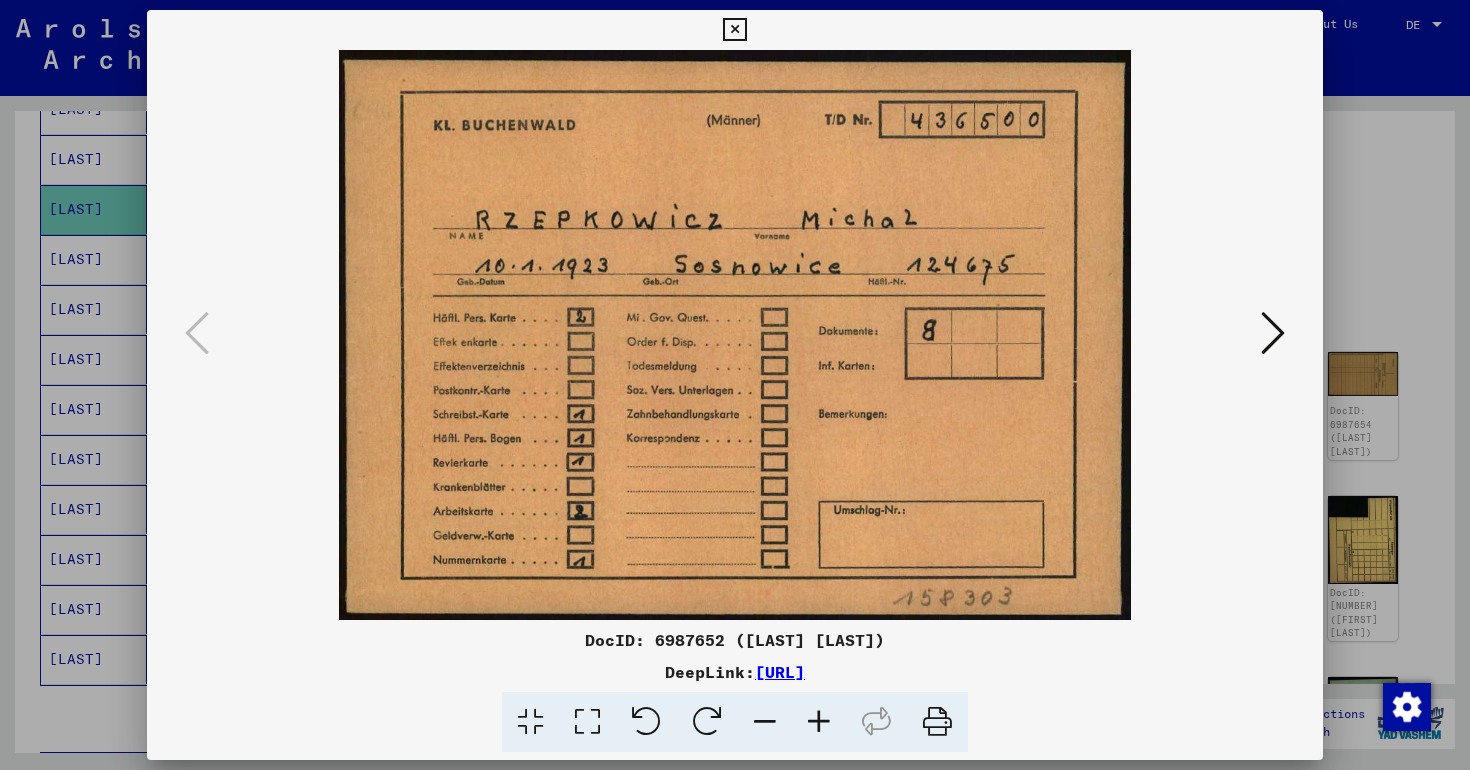 click at bounding box center [937, 722] 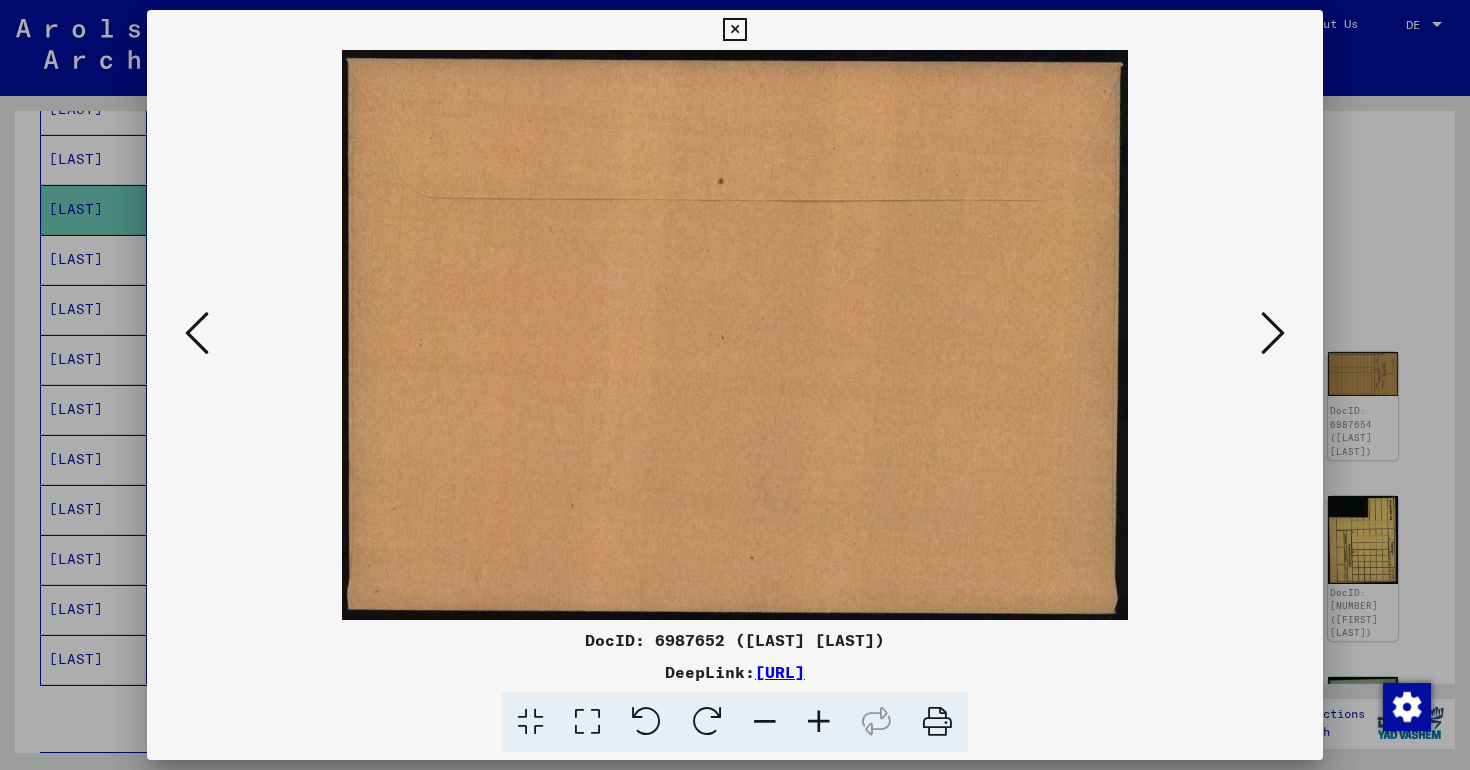 click at bounding box center [1273, 333] 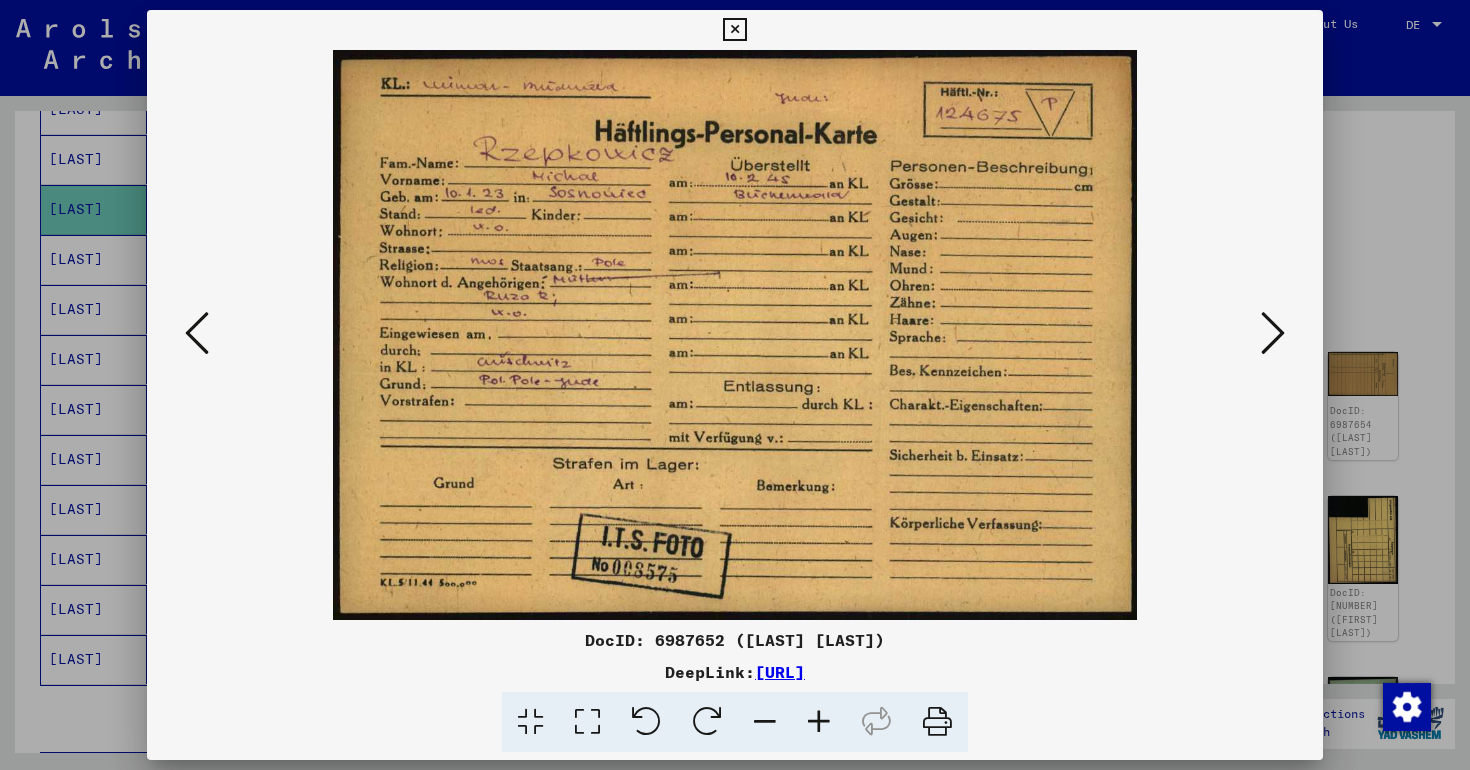 click at bounding box center [1273, 333] 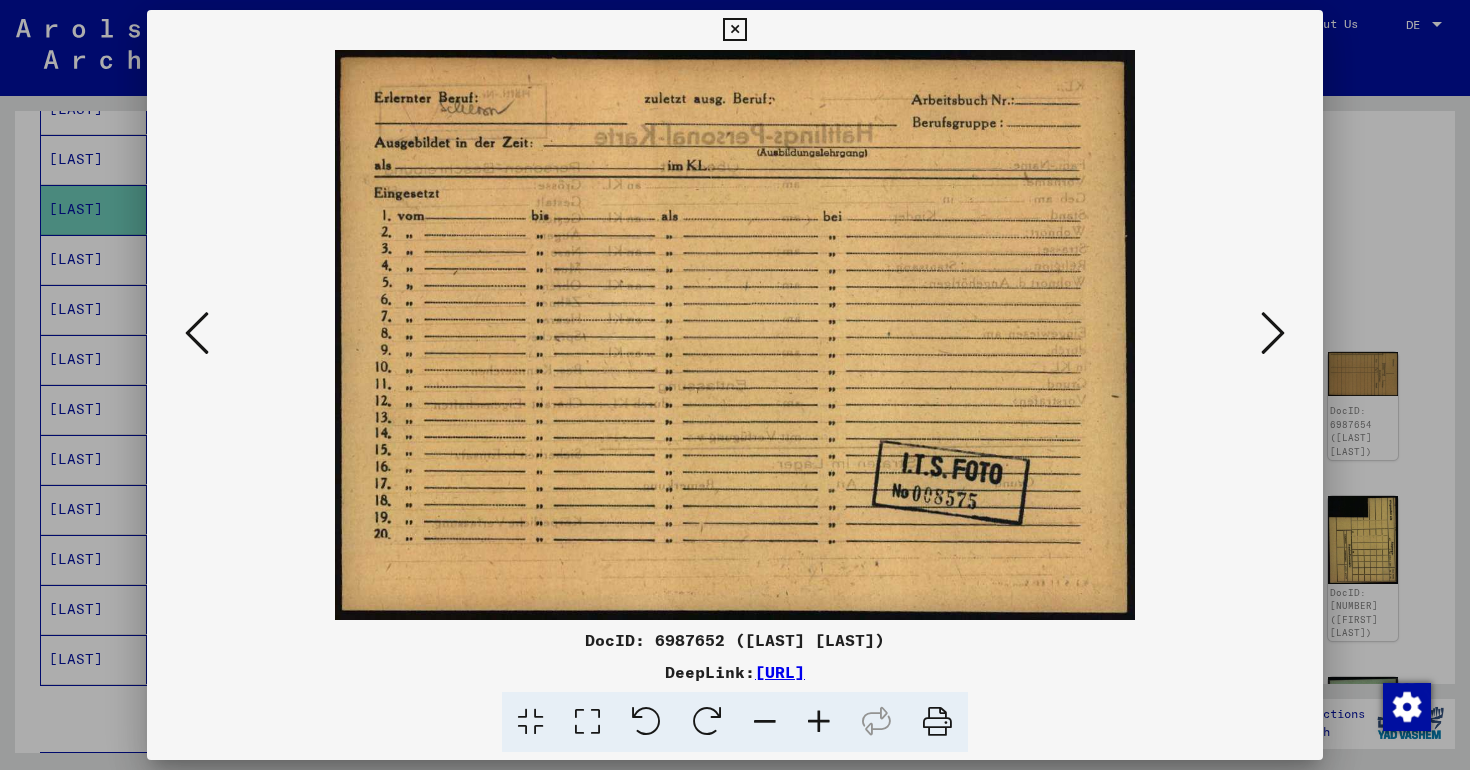 click at bounding box center [1273, 333] 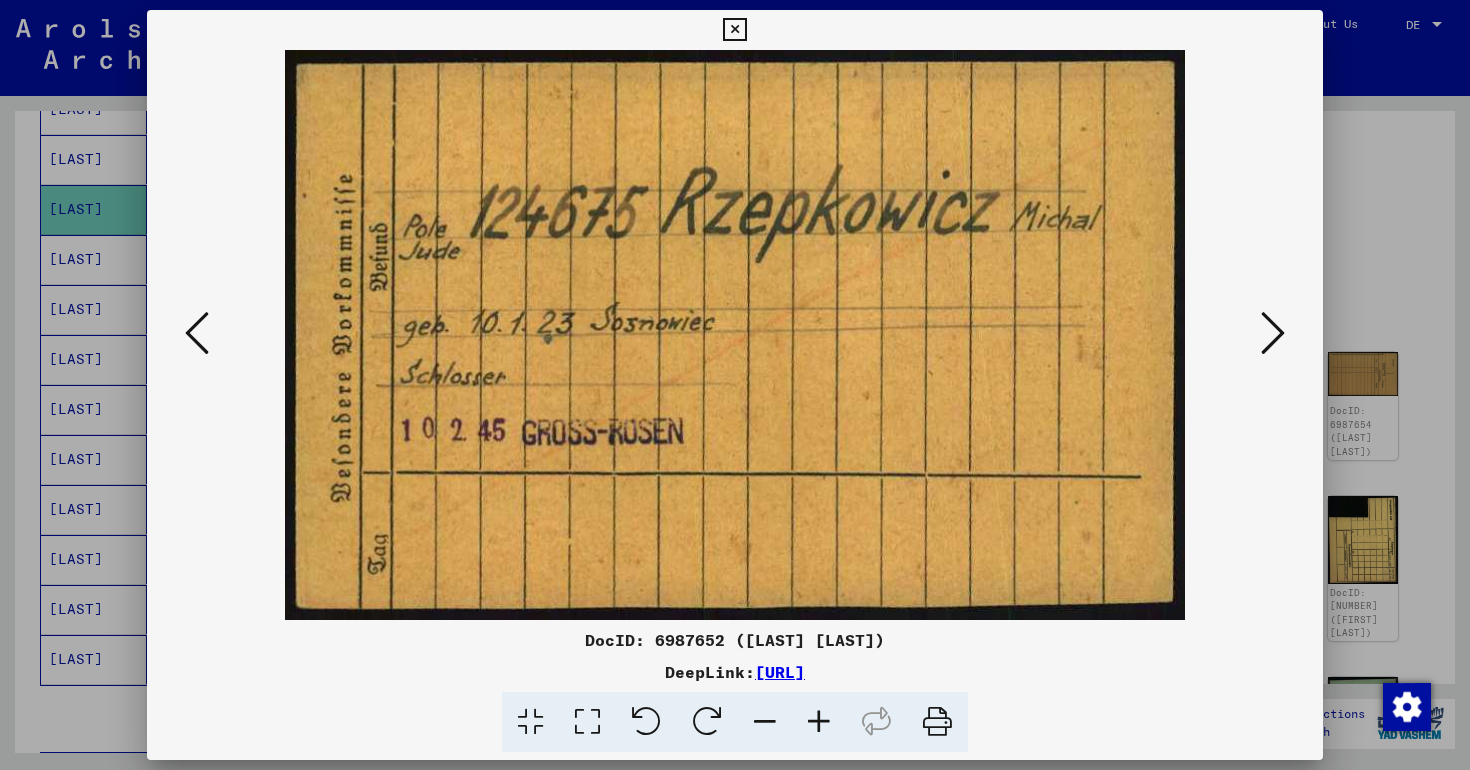 click at bounding box center (1273, 333) 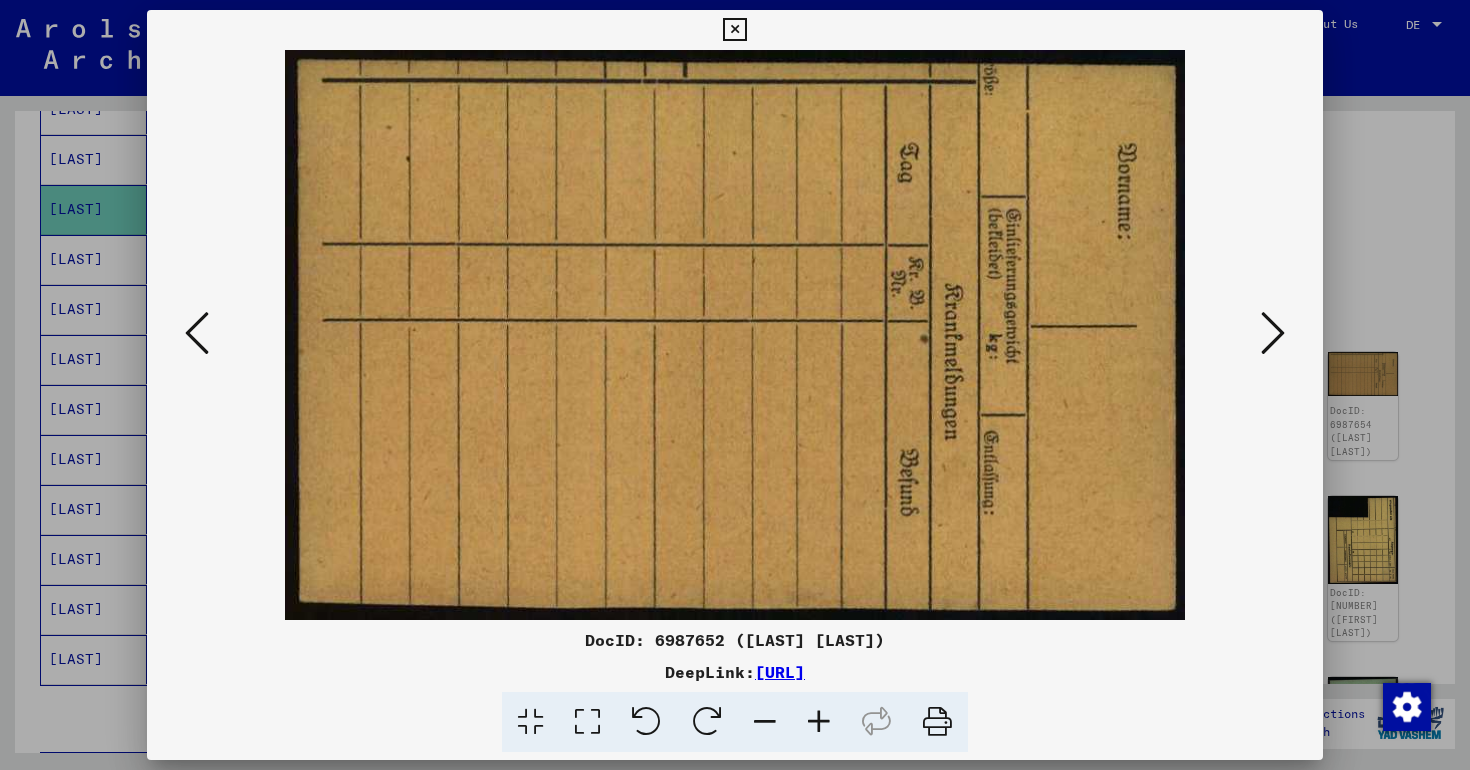 click at bounding box center [1273, 333] 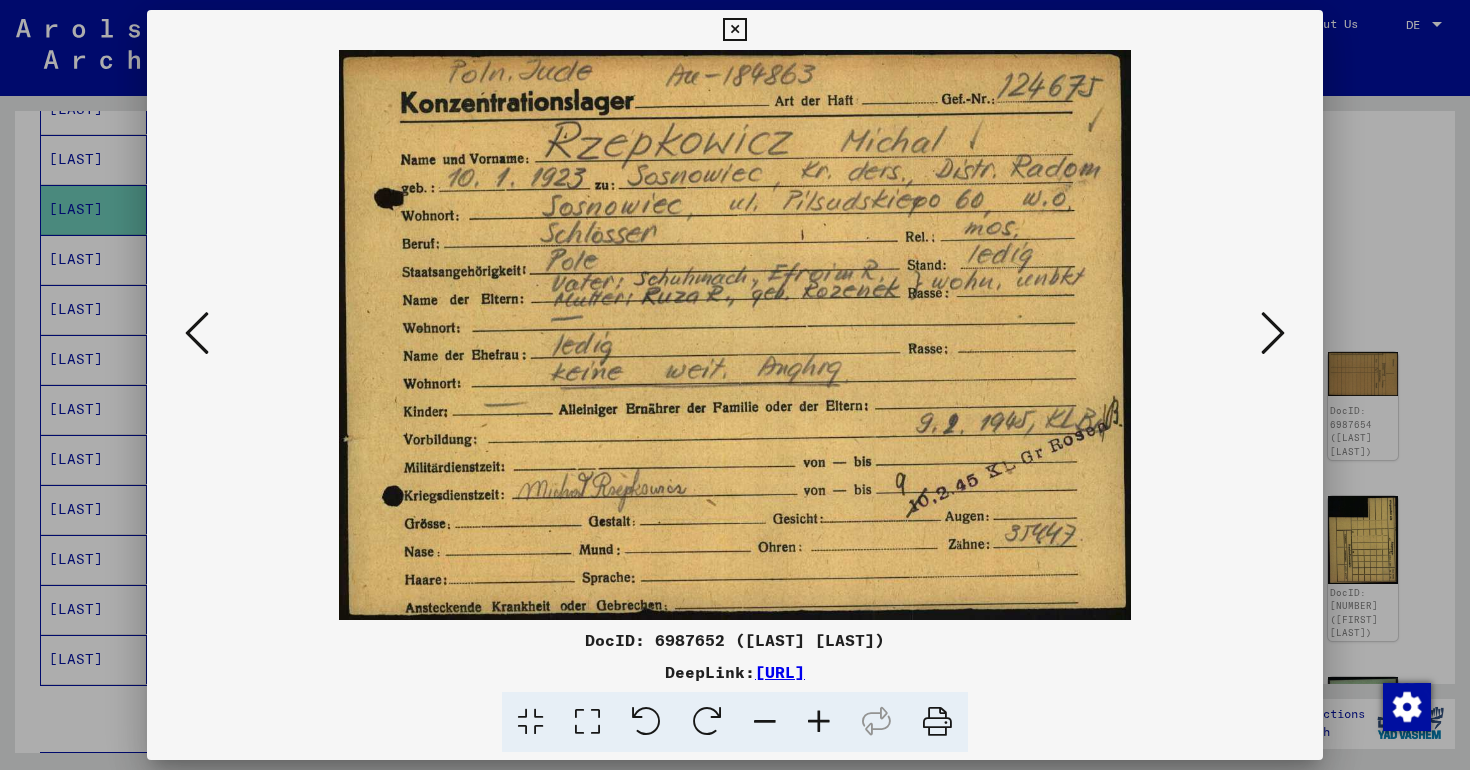 click at bounding box center (1273, 333) 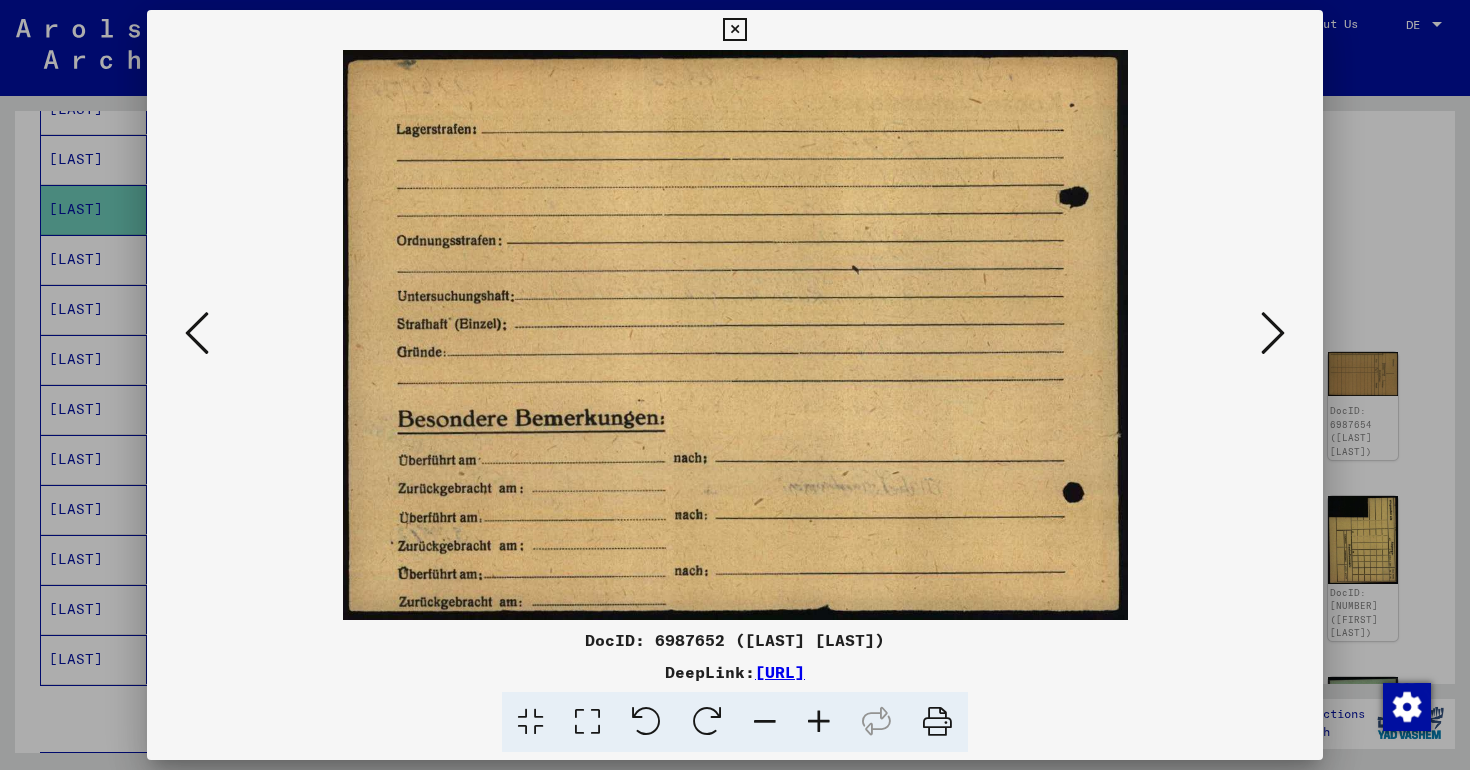 click at bounding box center [1273, 333] 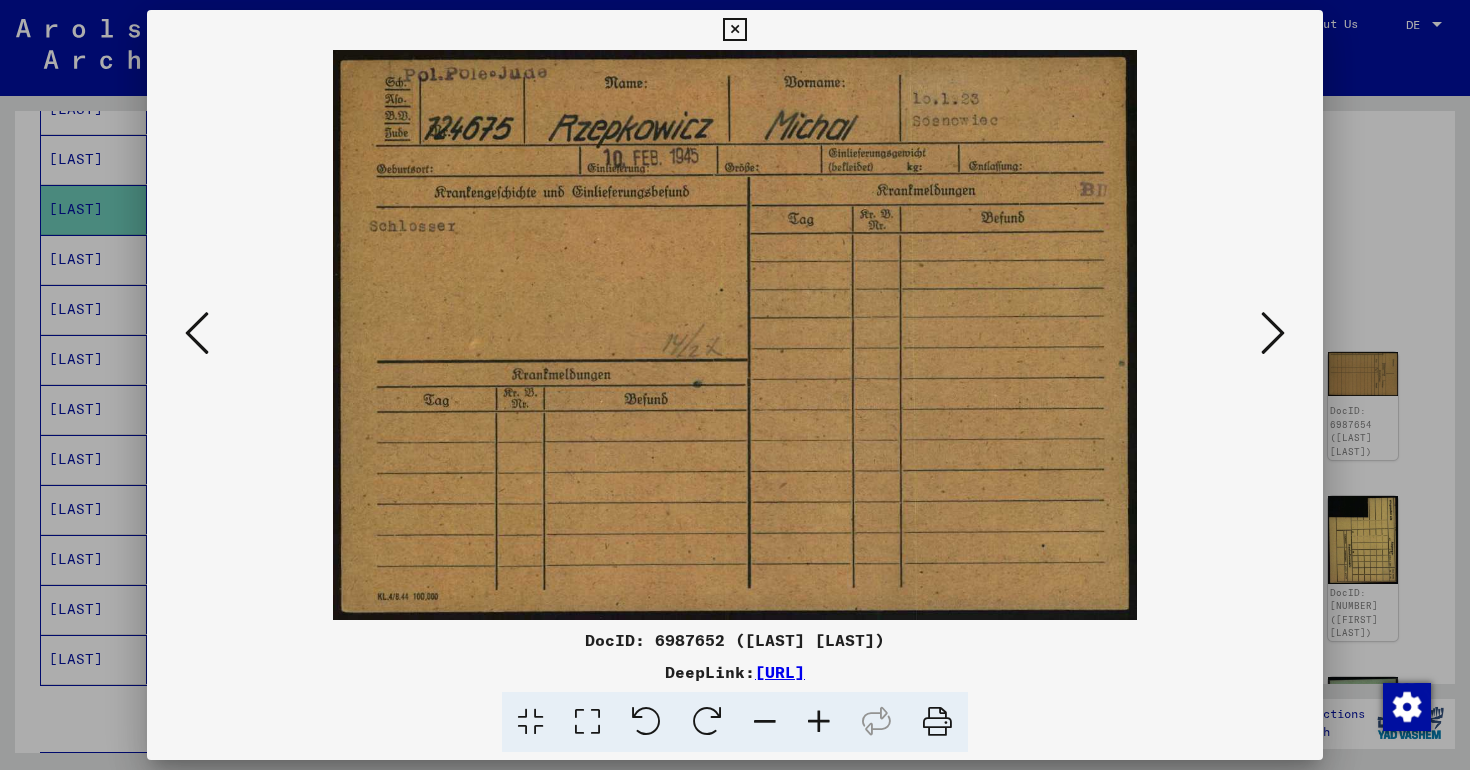 click at bounding box center (1273, 333) 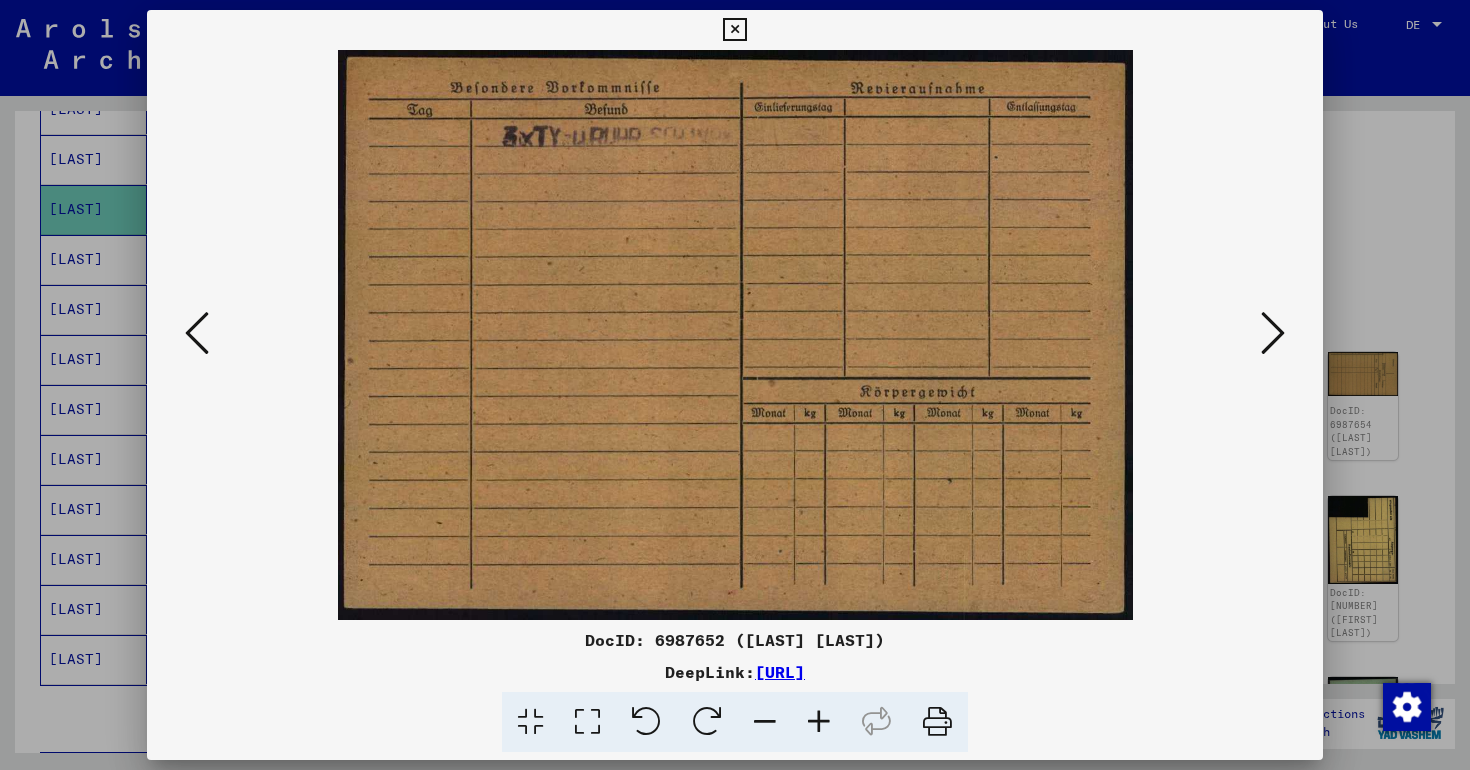 click at bounding box center (1273, 333) 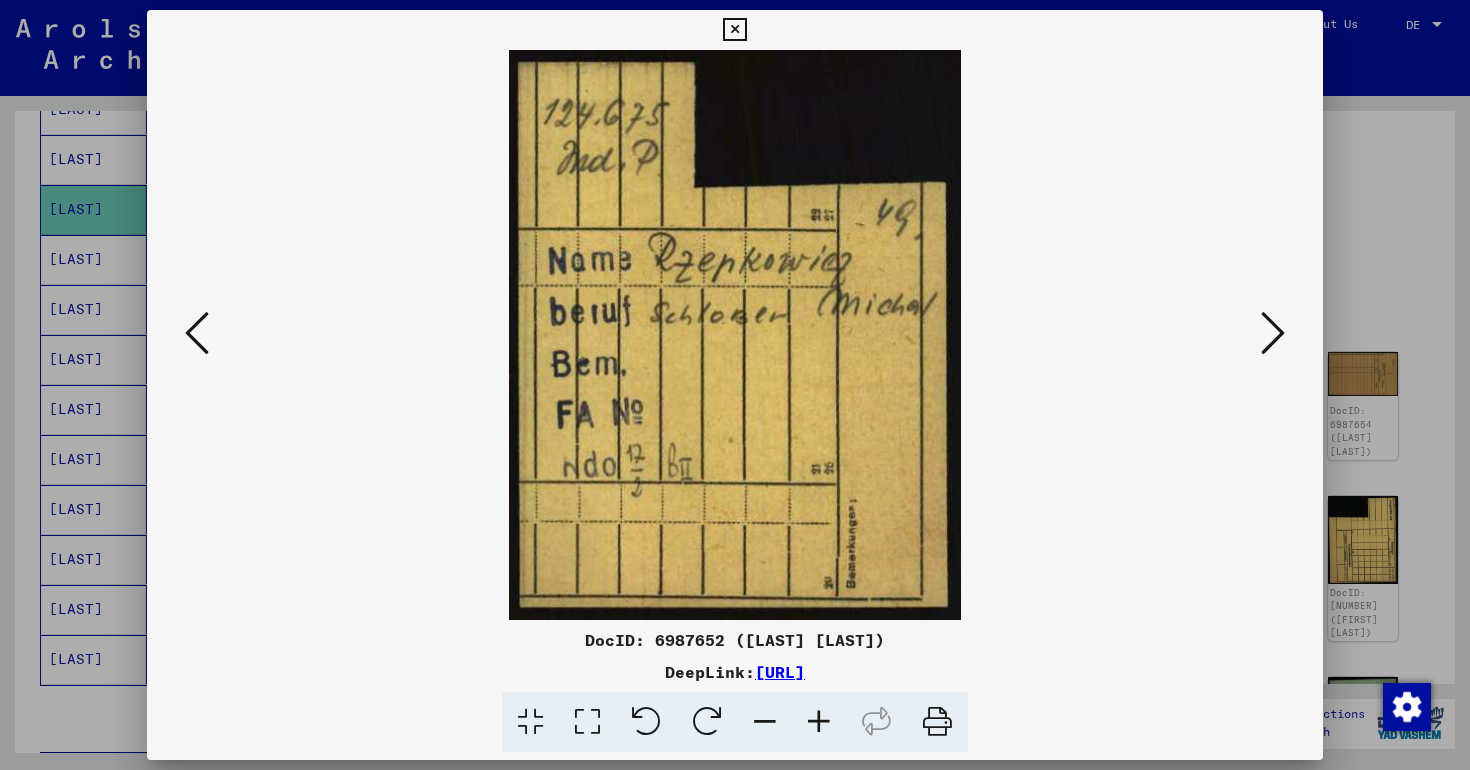 click at bounding box center [1273, 333] 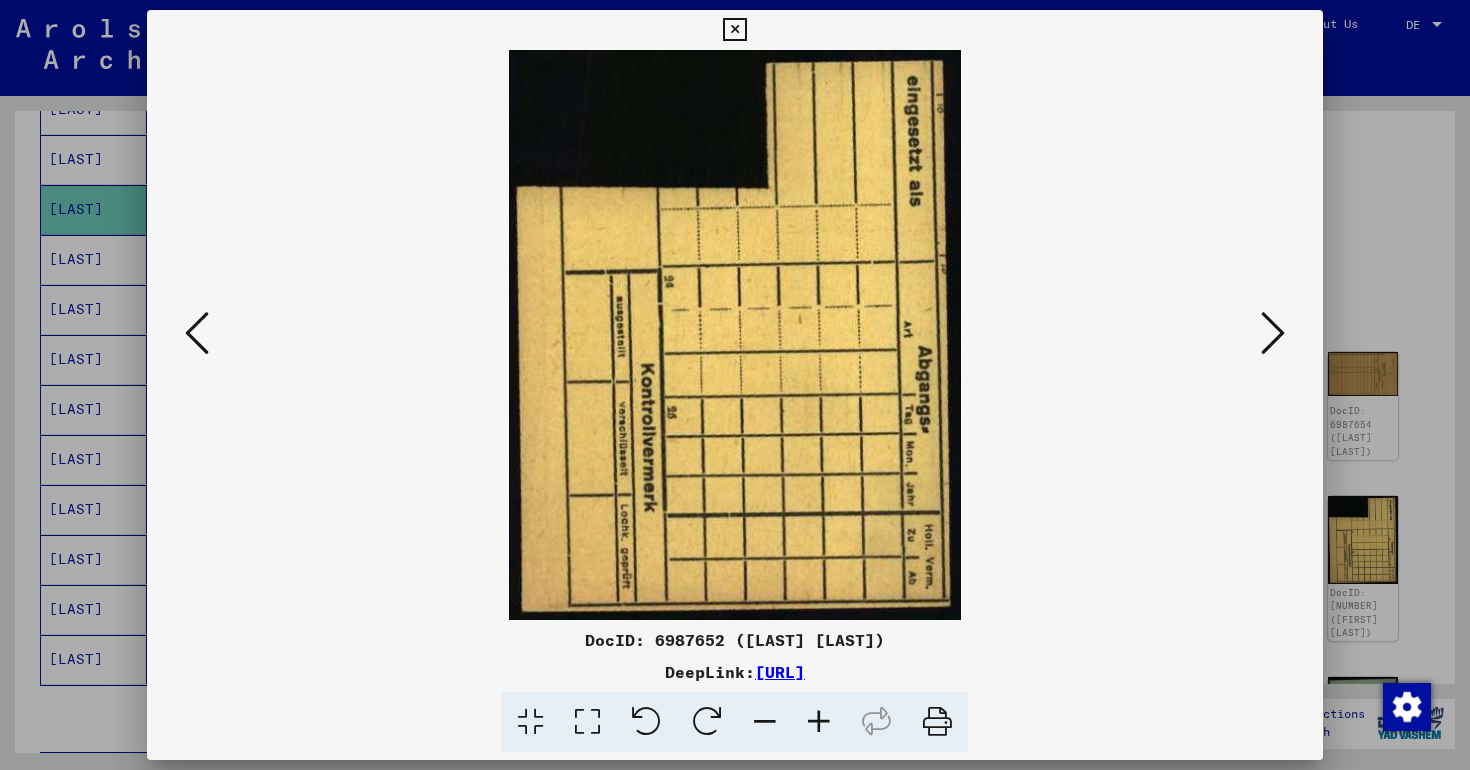 click at bounding box center [1273, 333] 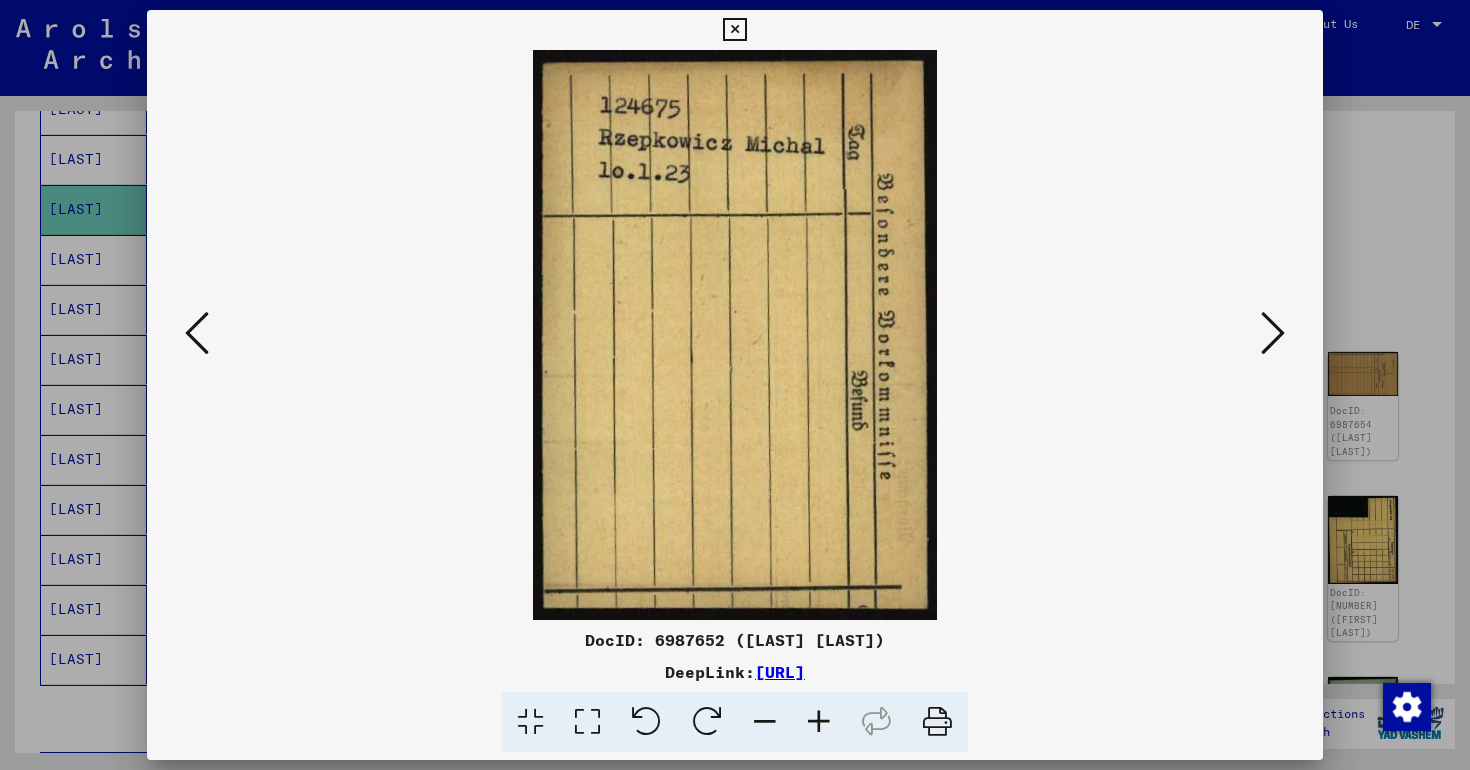 click at bounding box center (1273, 333) 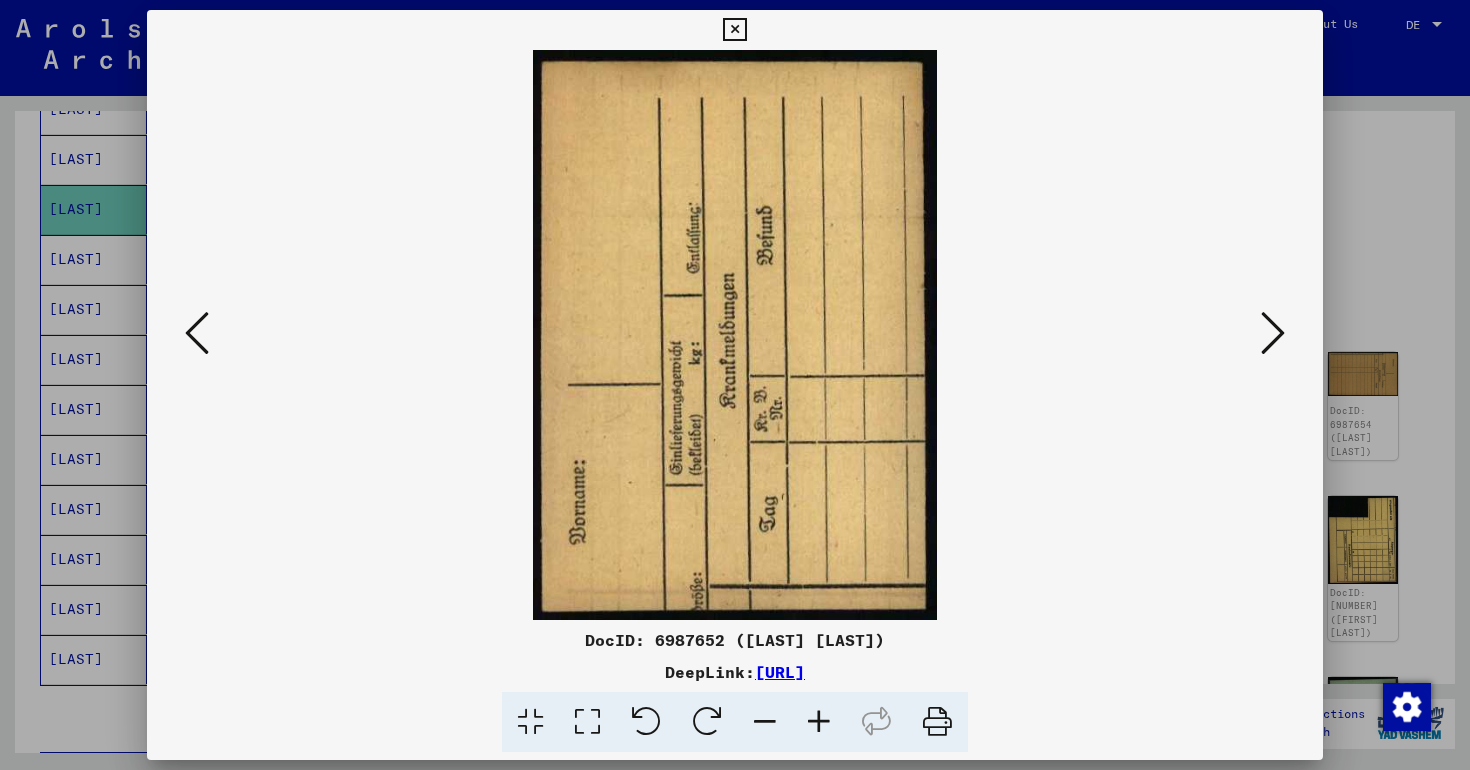 click at bounding box center (1273, 333) 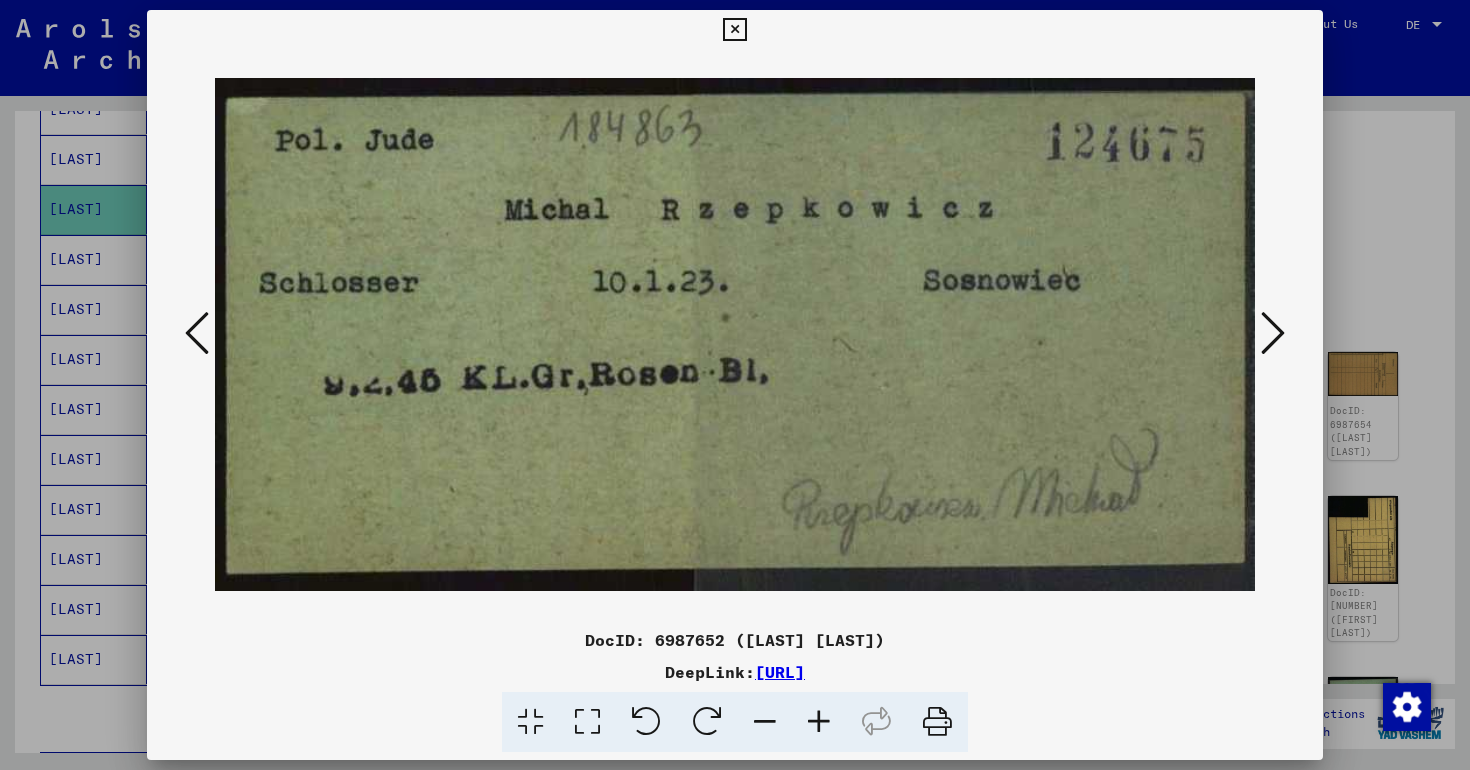 click at bounding box center (1273, 333) 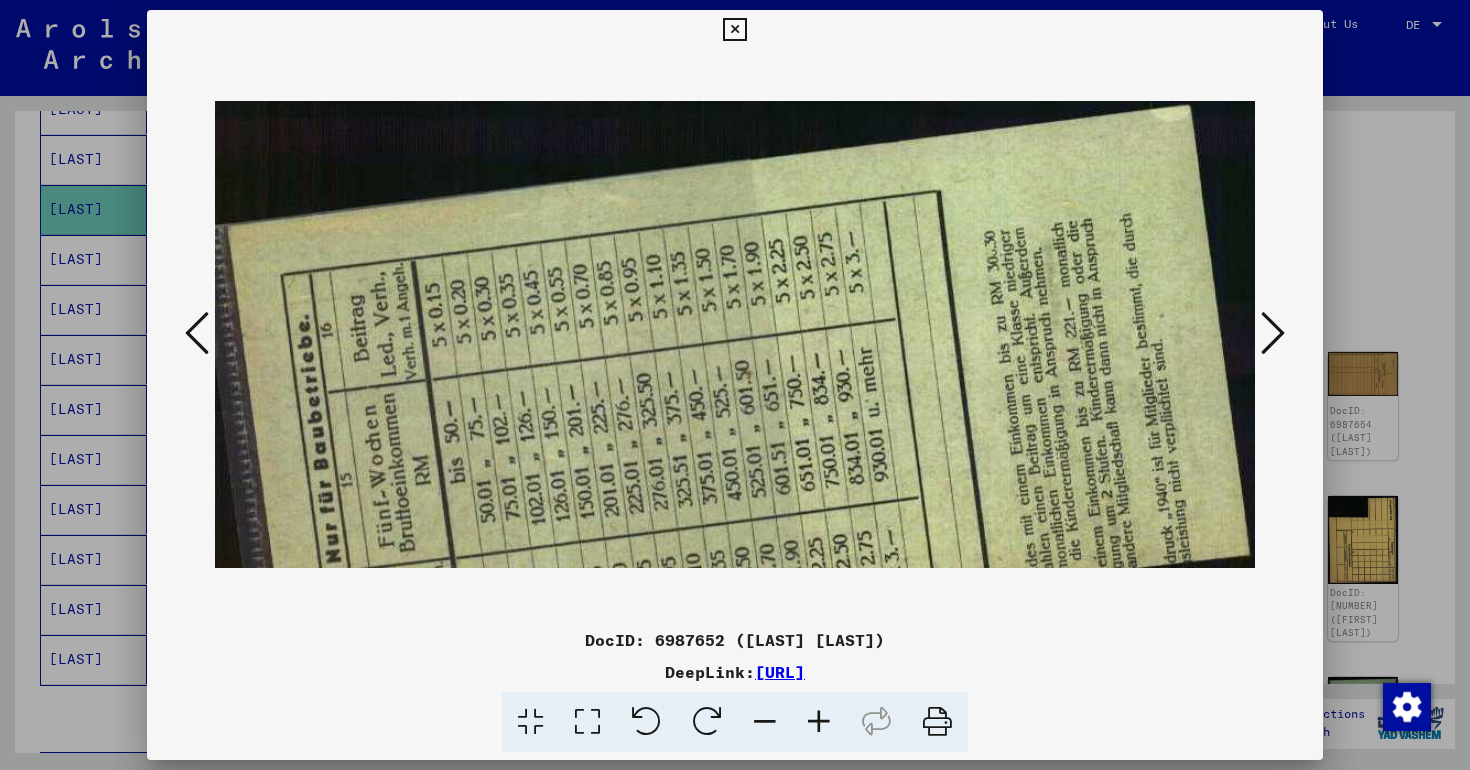 click at bounding box center [1273, 333] 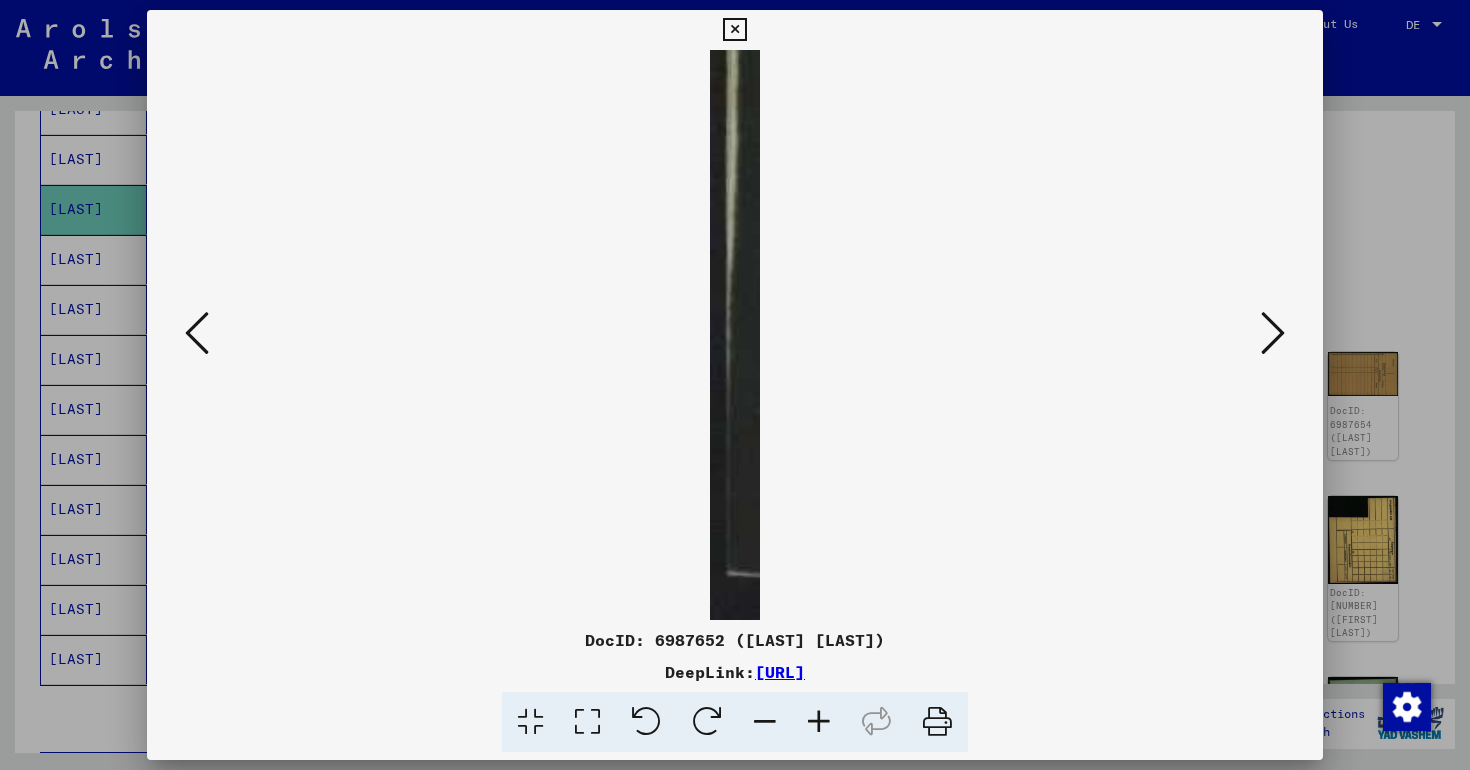 click at bounding box center (1273, 333) 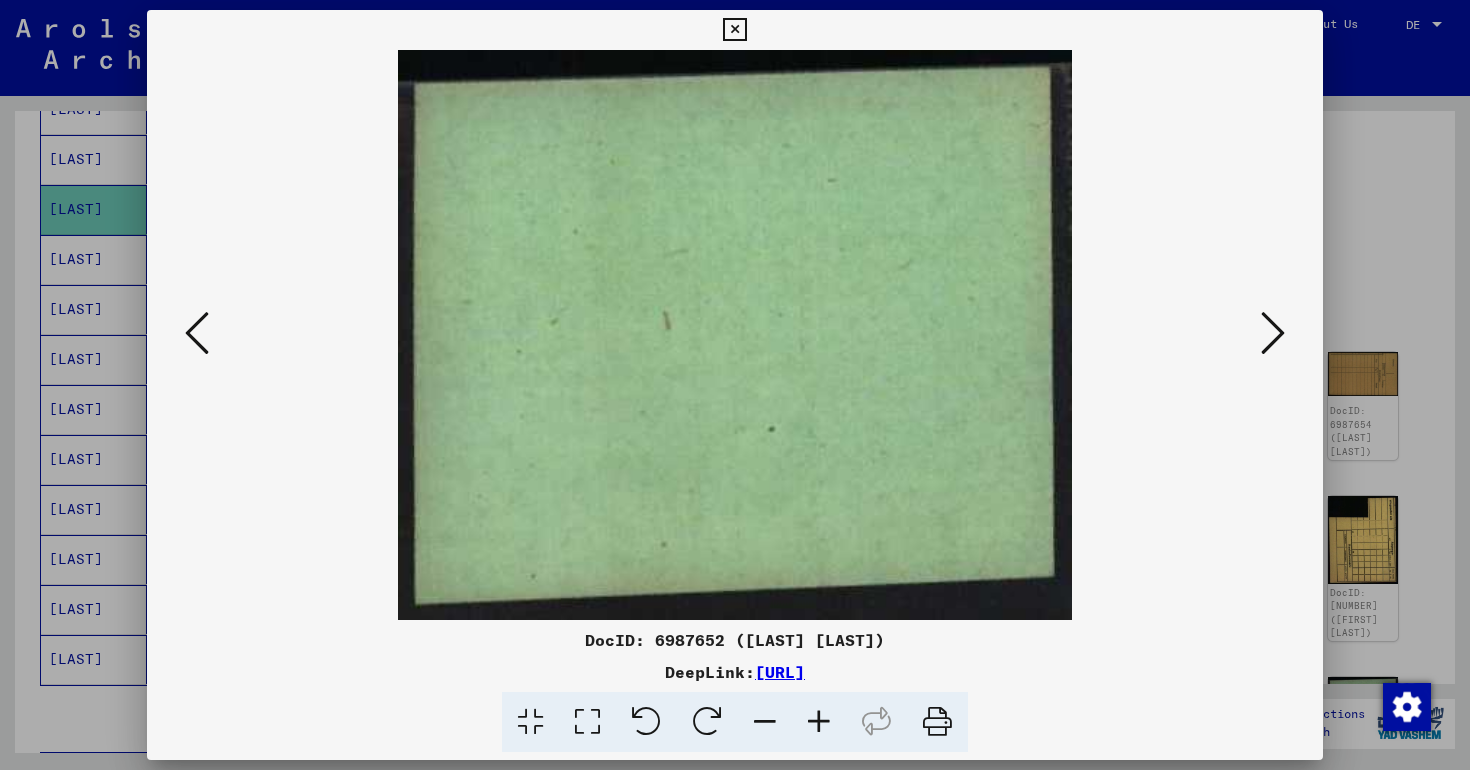 click at bounding box center [1273, 333] 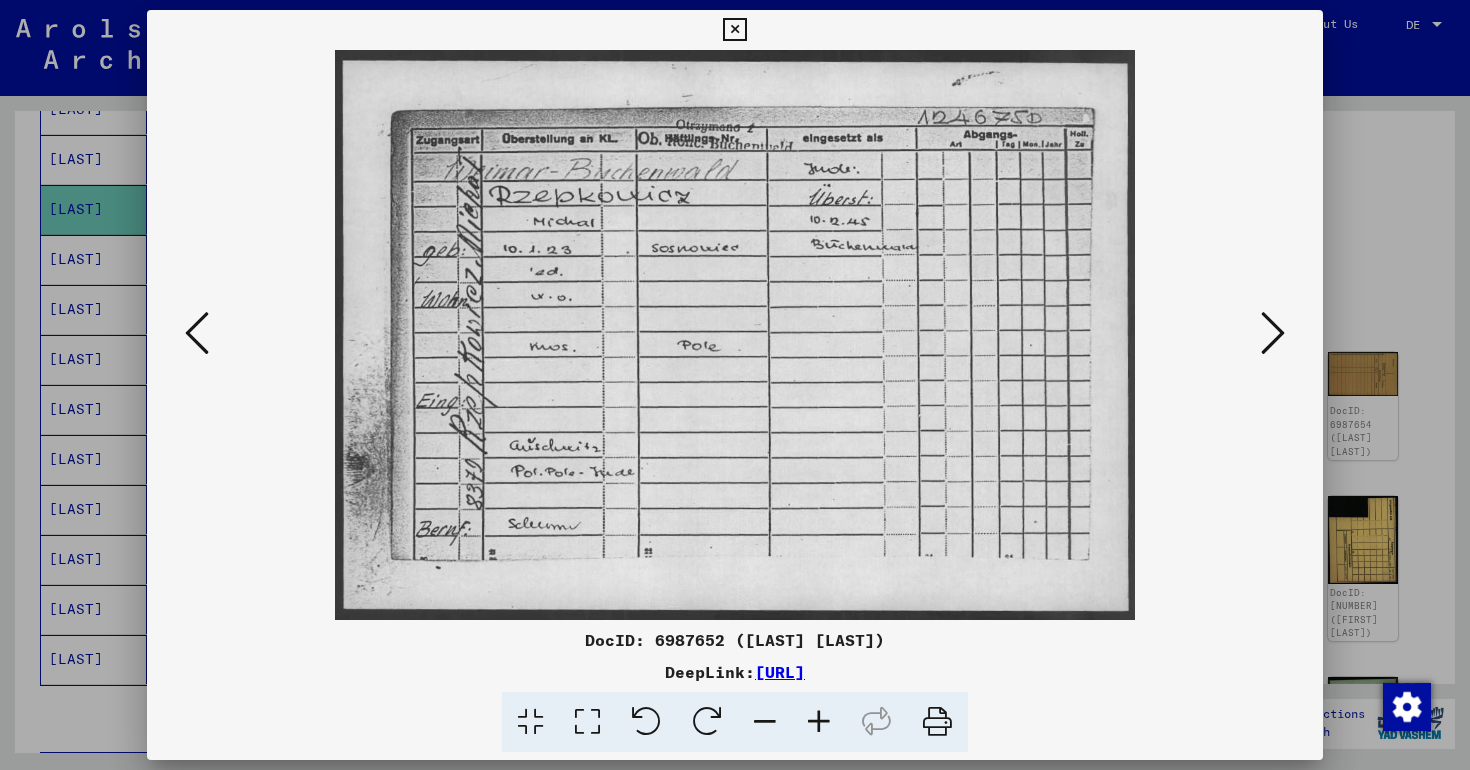 click at bounding box center (1273, 333) 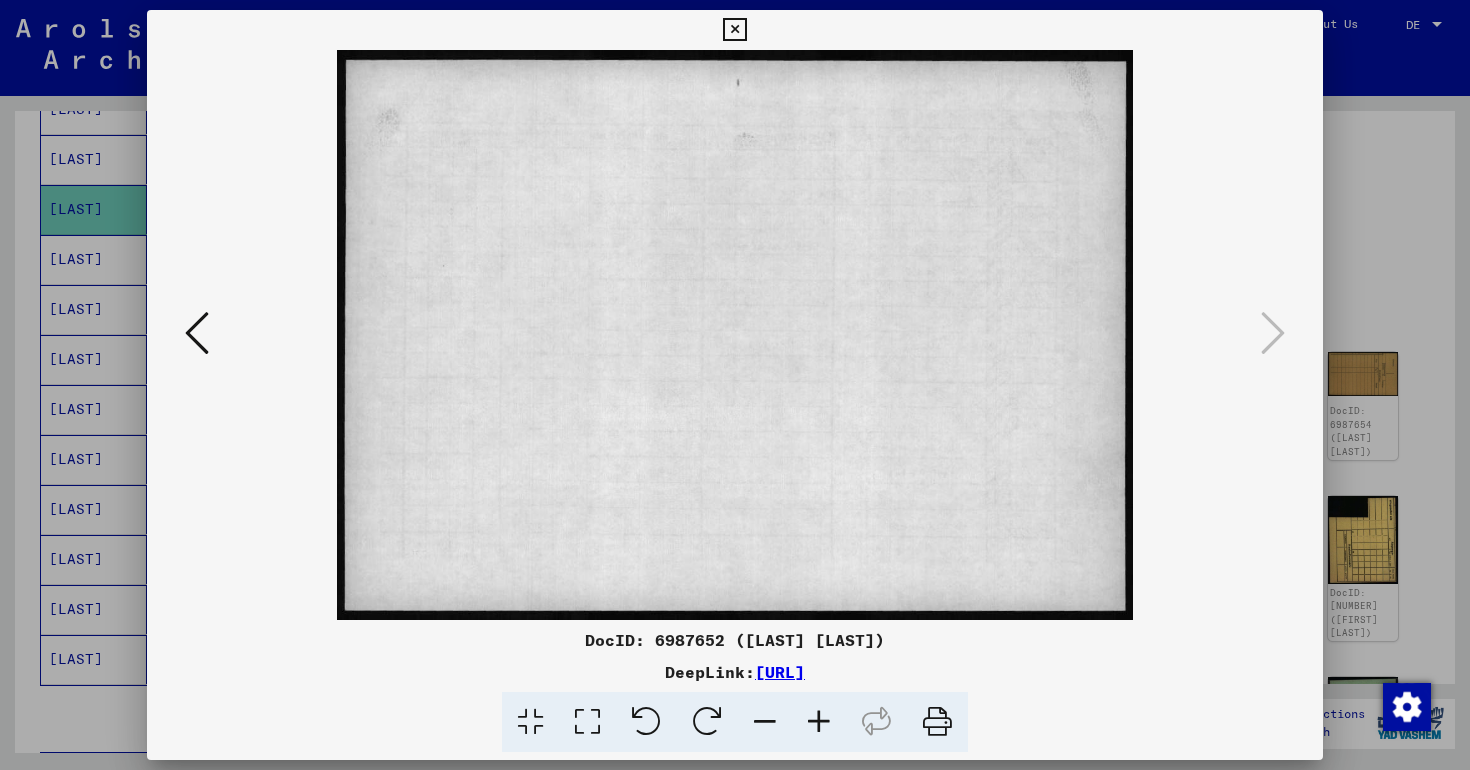 click at bounding box center [734, 30] 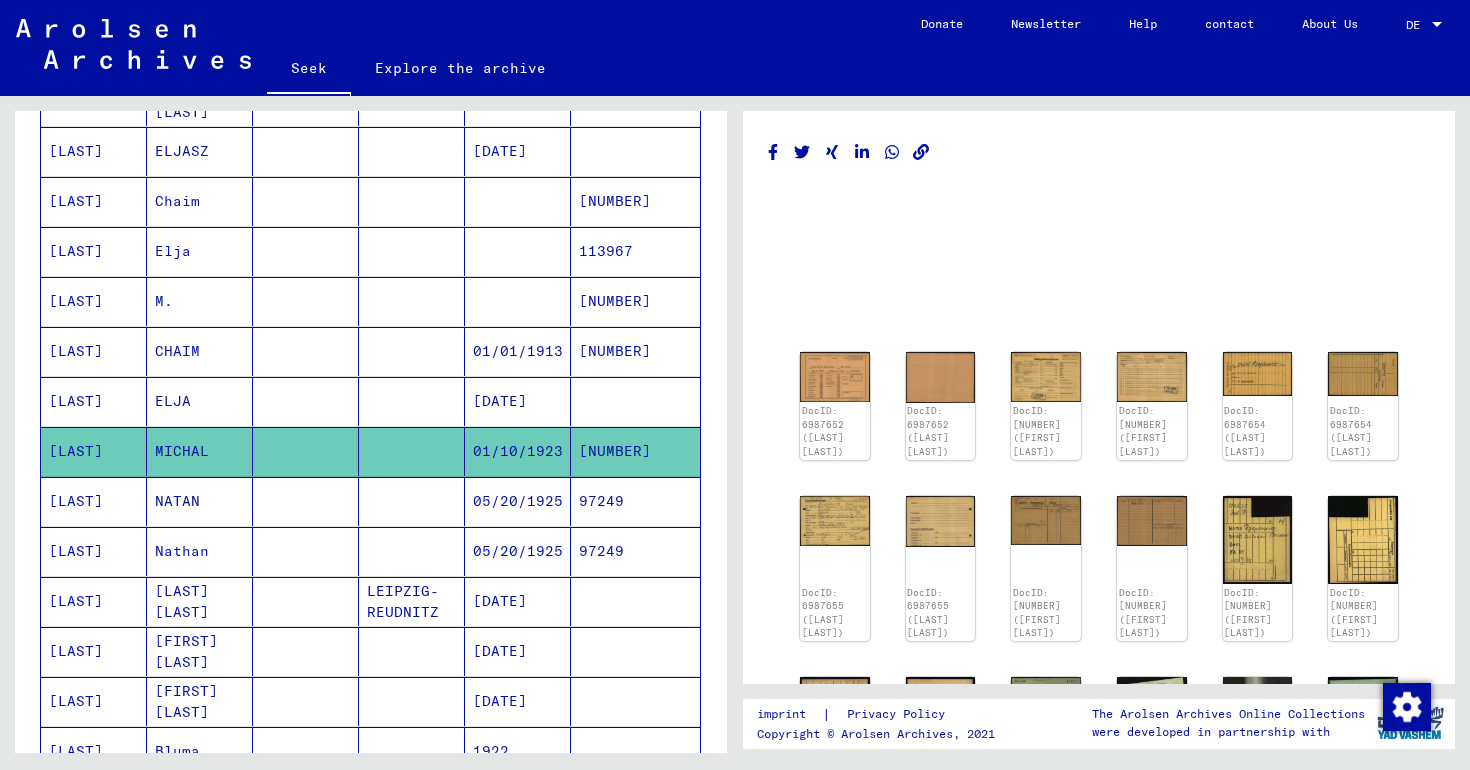 scroll, scrollTop: 824, scrollLeft: 0, axis: vertical 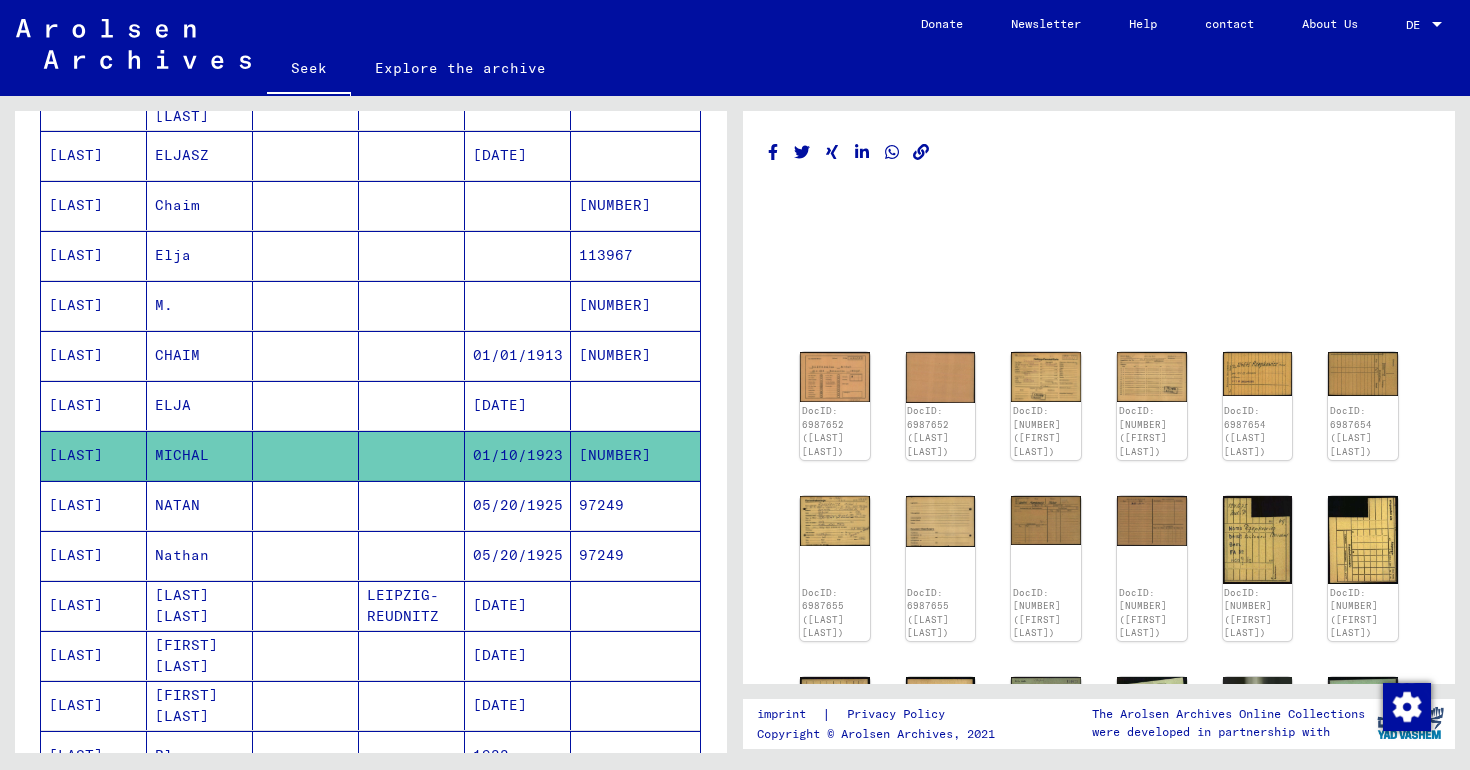 click on "[LAST]" at bounding box center [76, 355] 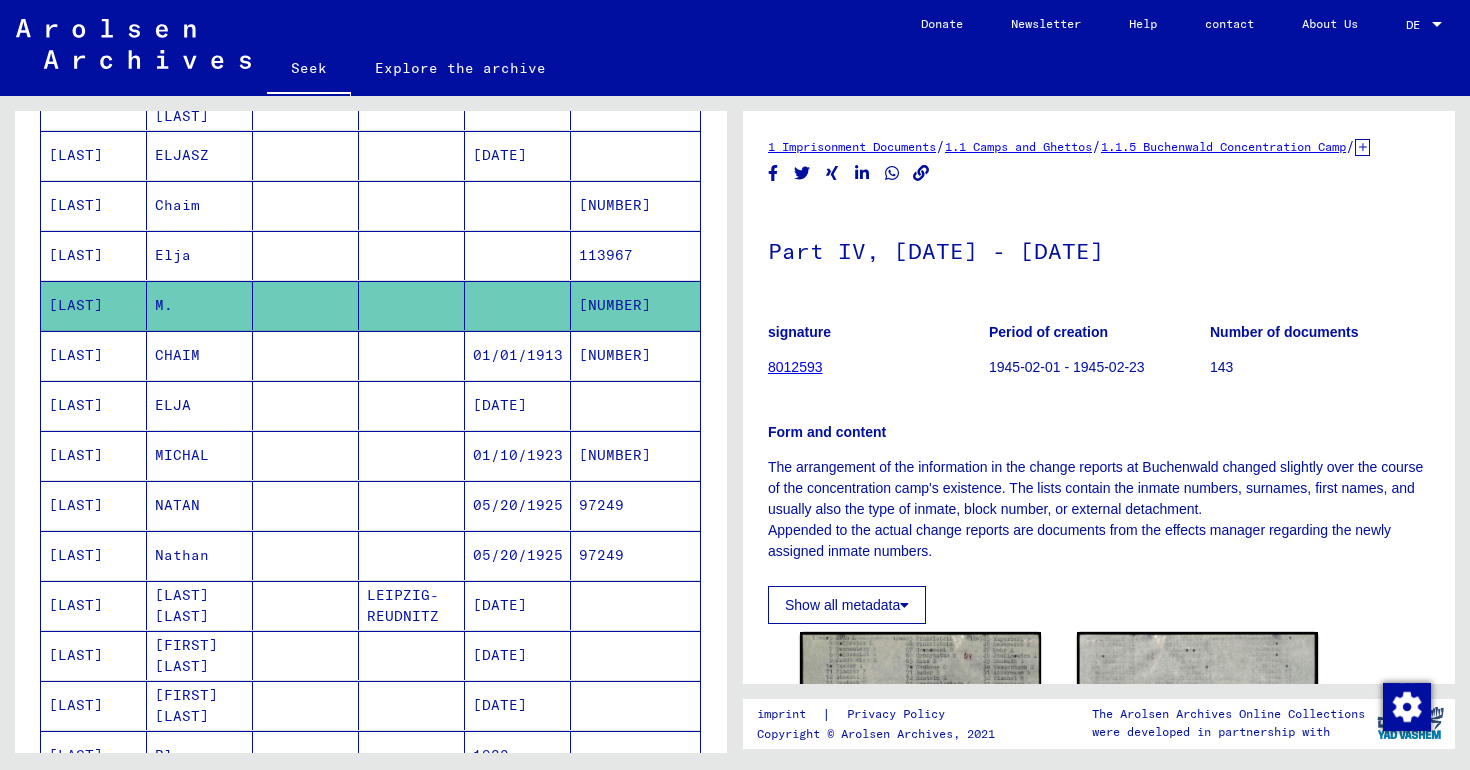 scroll, scrollTop: 0, scrollLeft: 0, axis: both 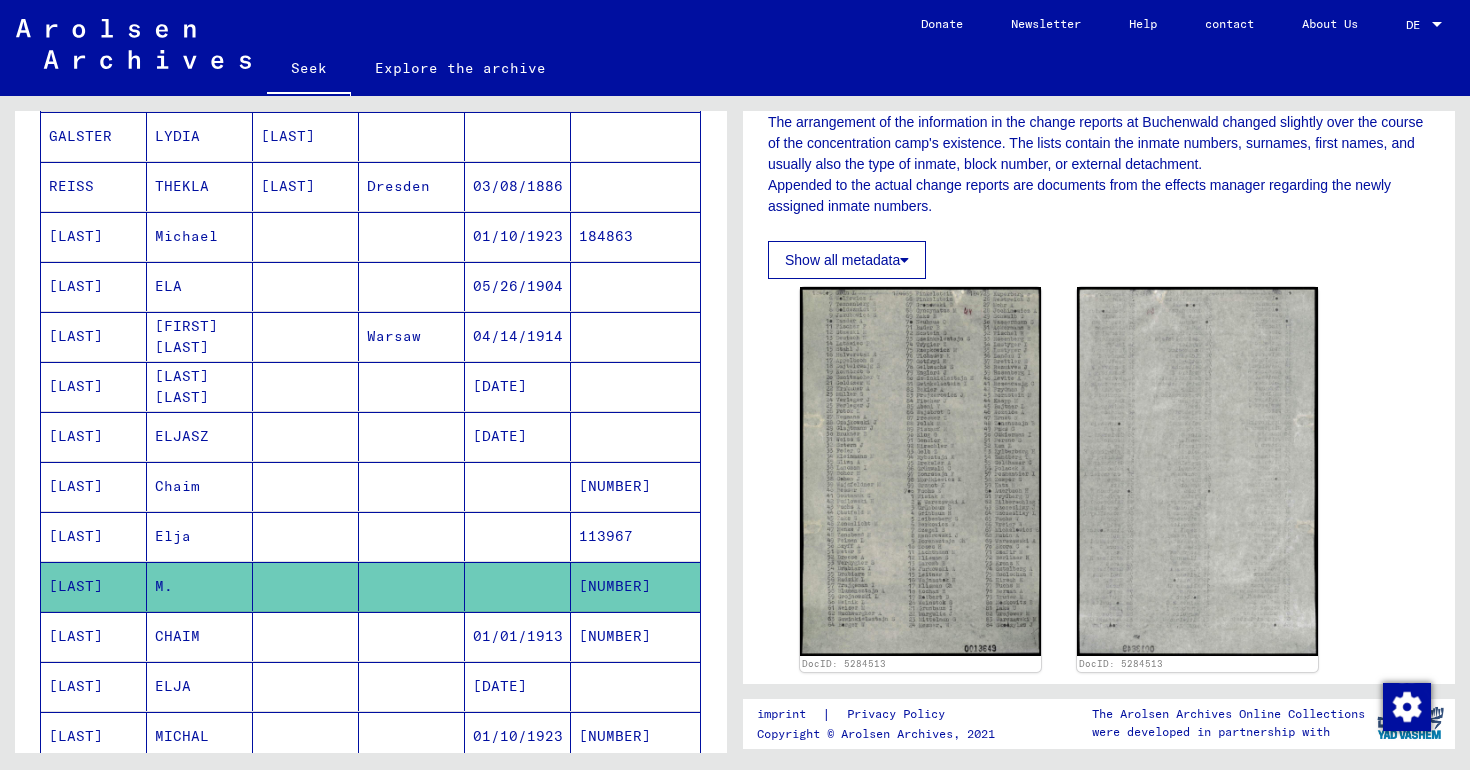 click on "[LAST]" at bounding box center [76, 286] 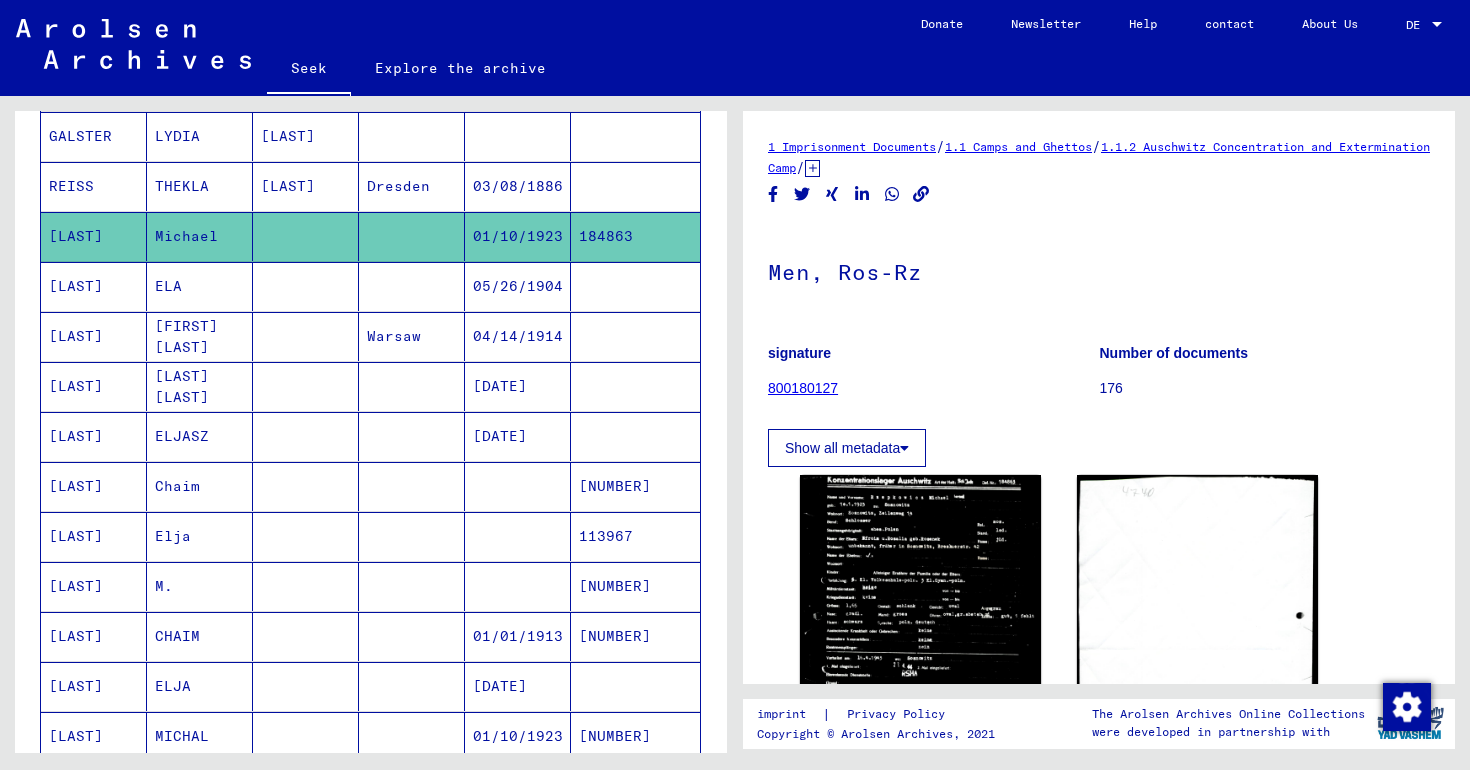 scroll, scrollTop: 0, scrollLeft: 0, axis: both 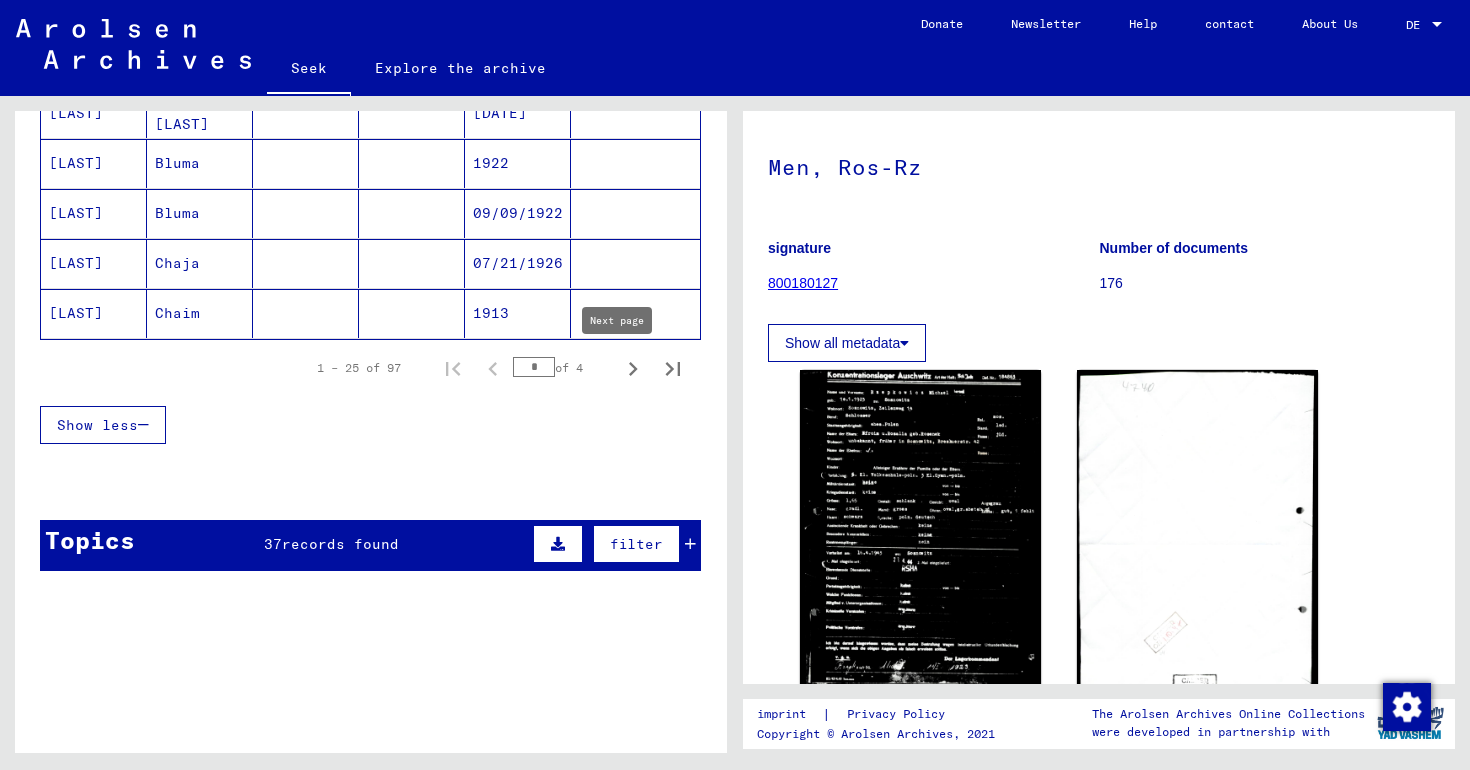 click 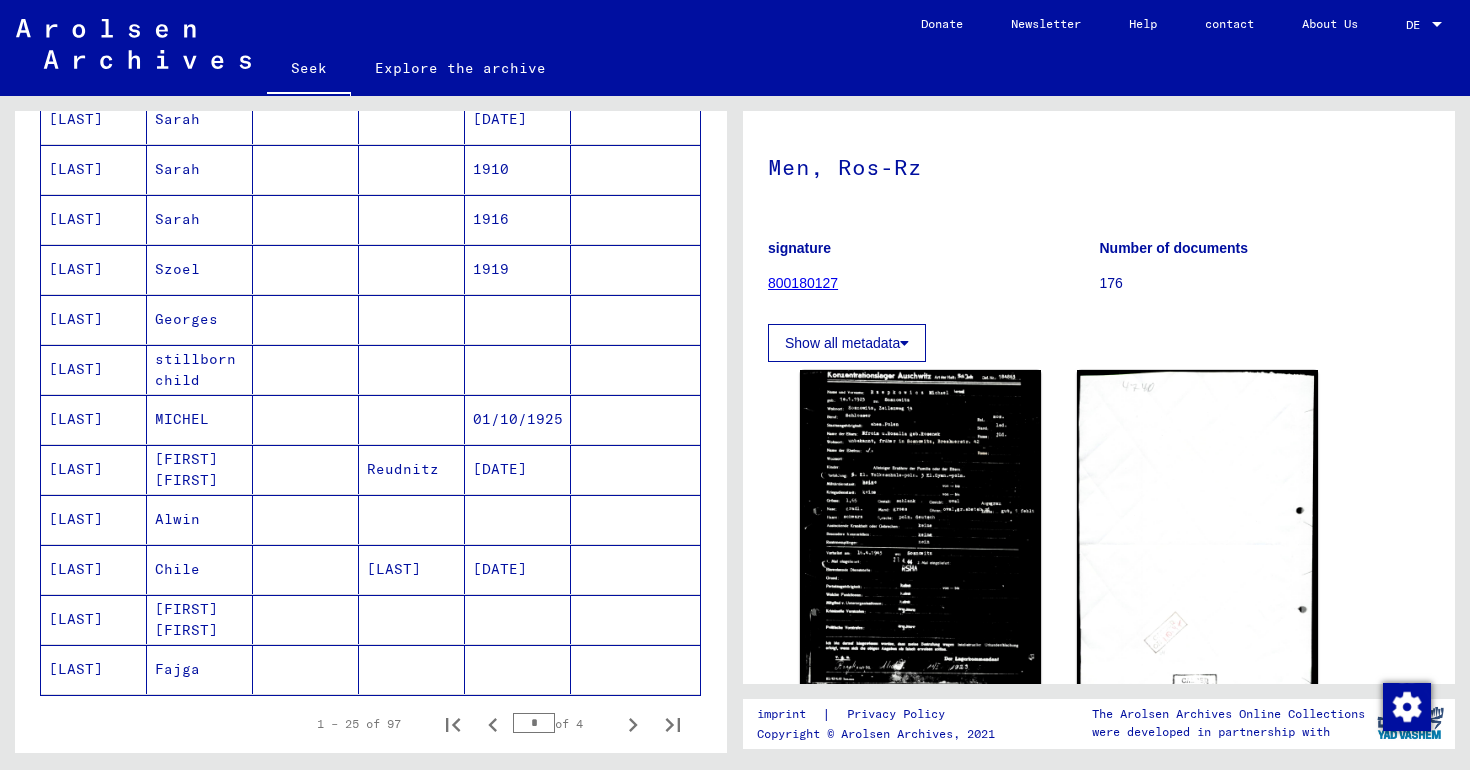 scroll, scrollTop: 1057, scrollLeft: 0, axis: vertical 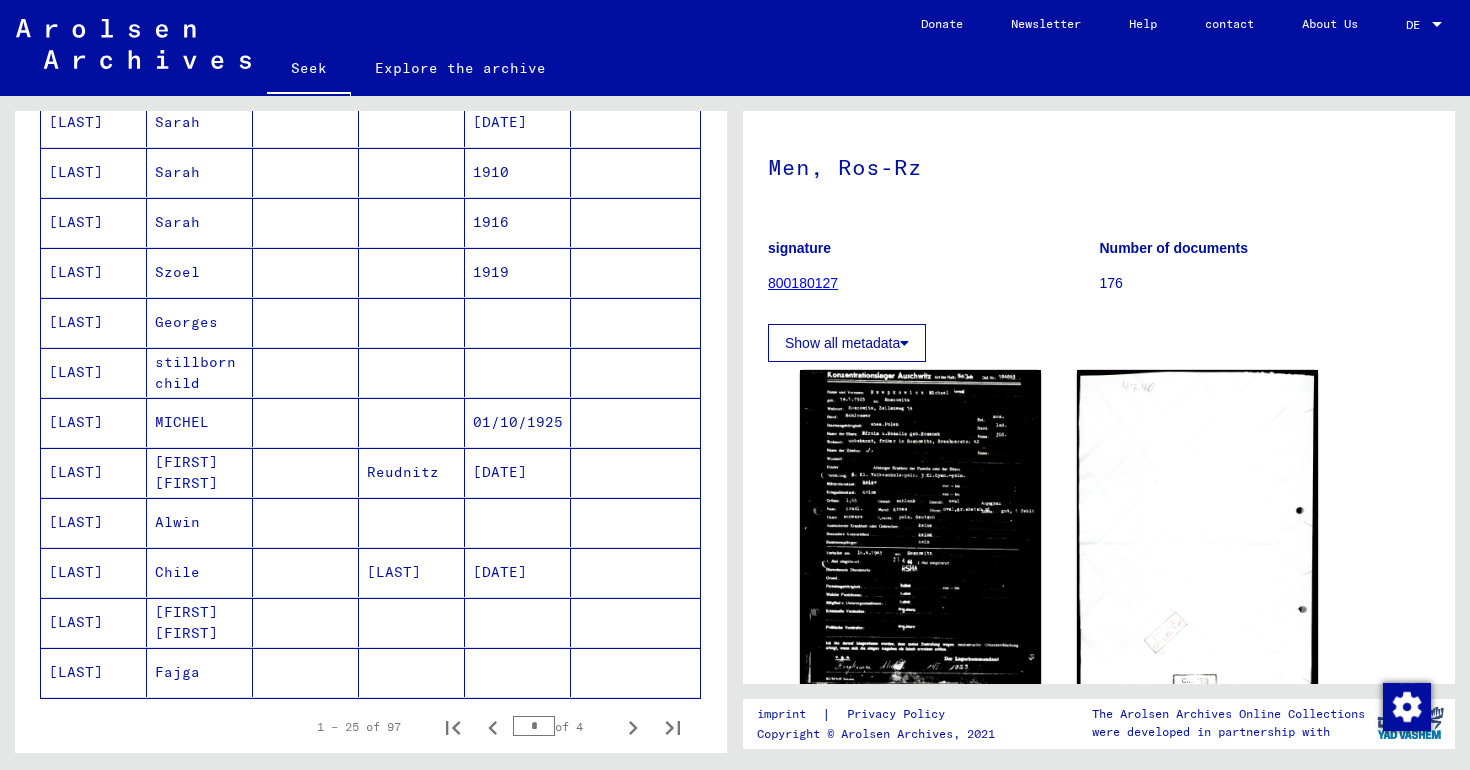 click on "[LAST]" at bounding box center [76, 472] 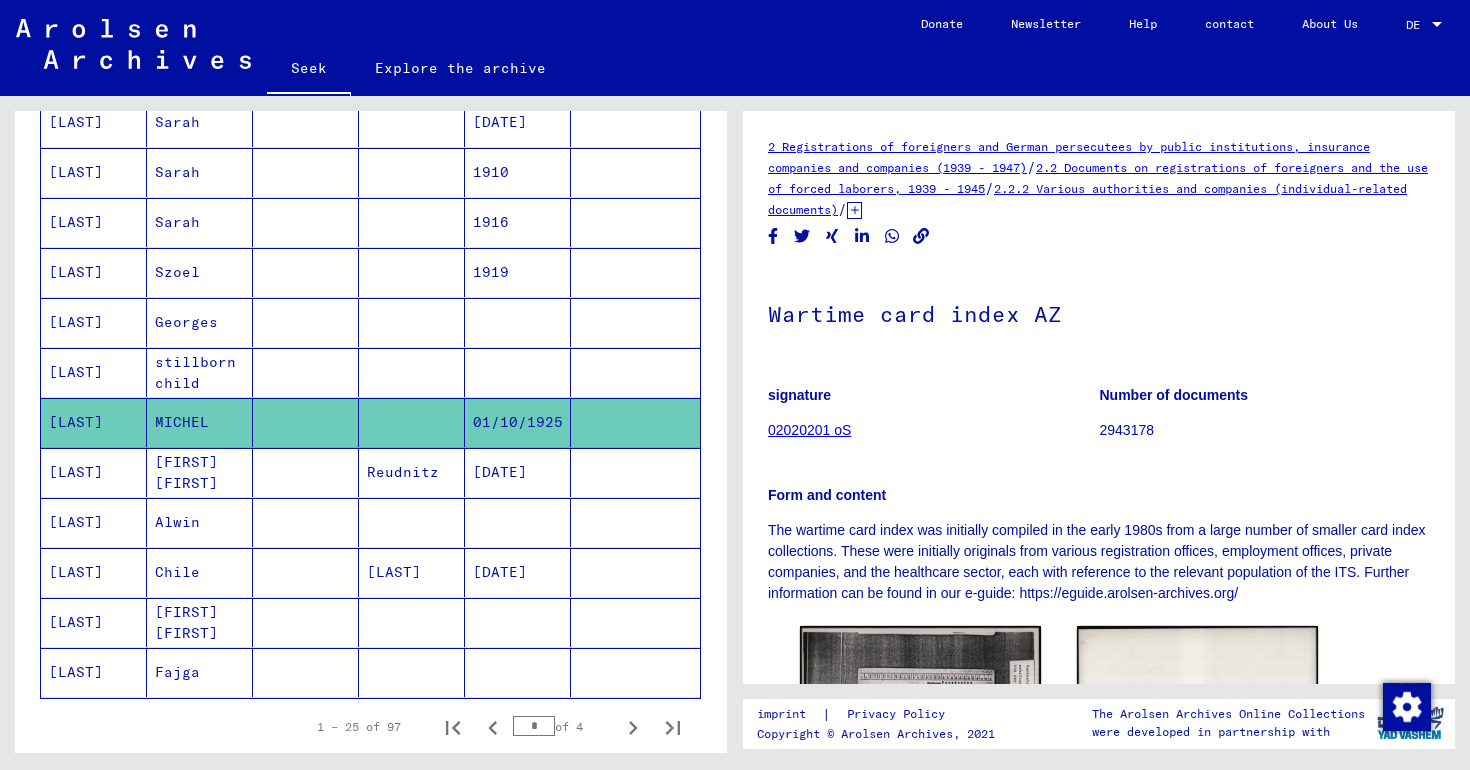 scroll, scrollTop: 0, scrollLeft: 0, axis: both 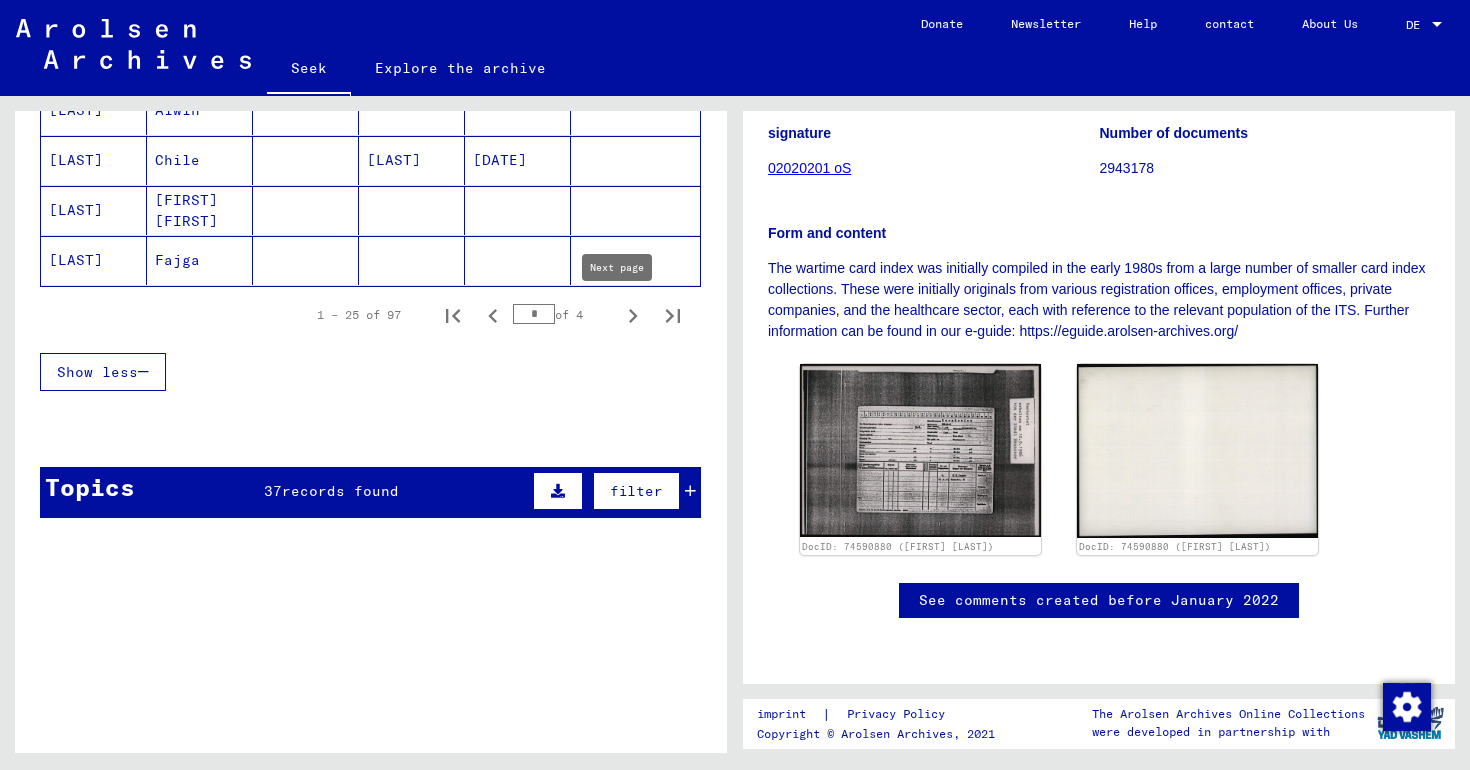 click 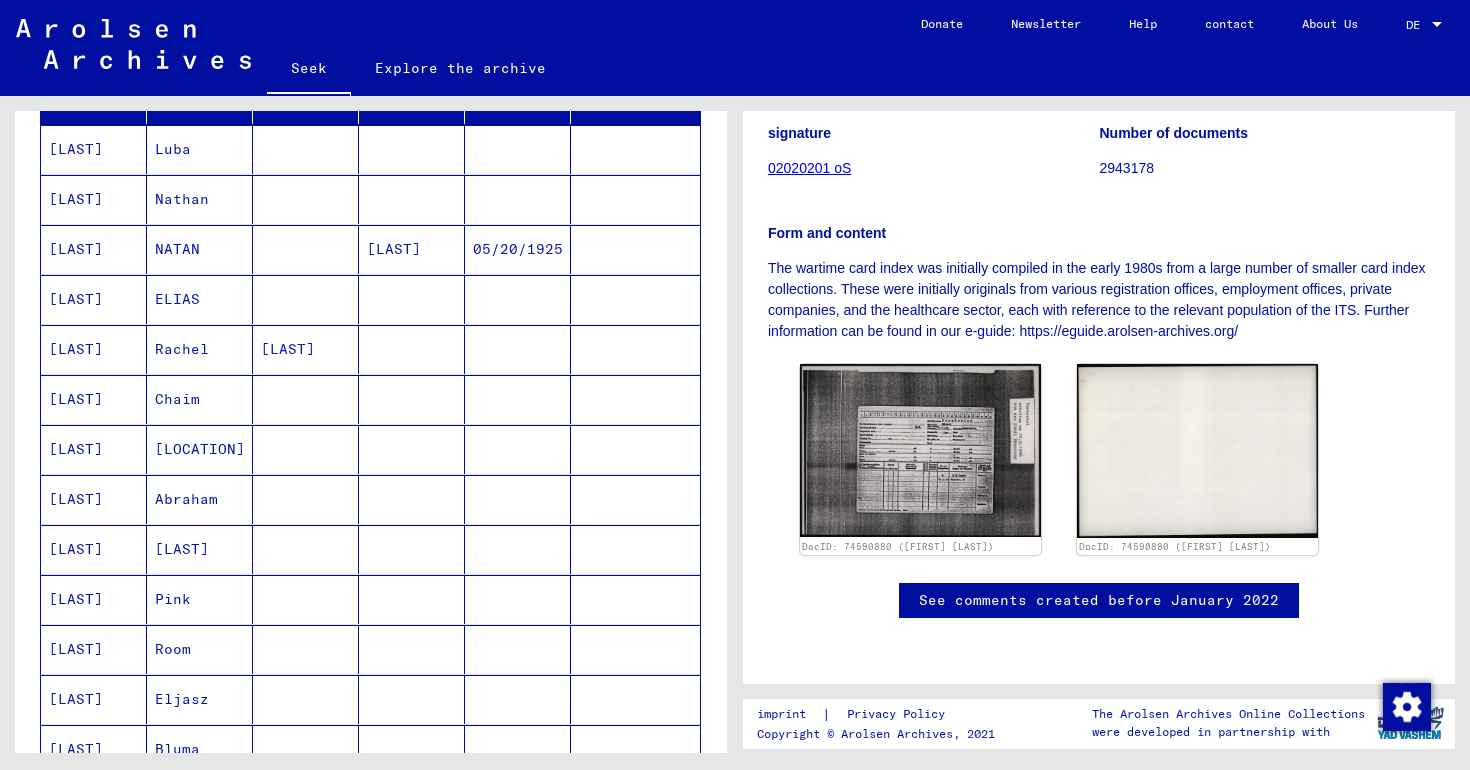 scroll, scrollTop: 392, scrollLeft: 0, axis: vertical 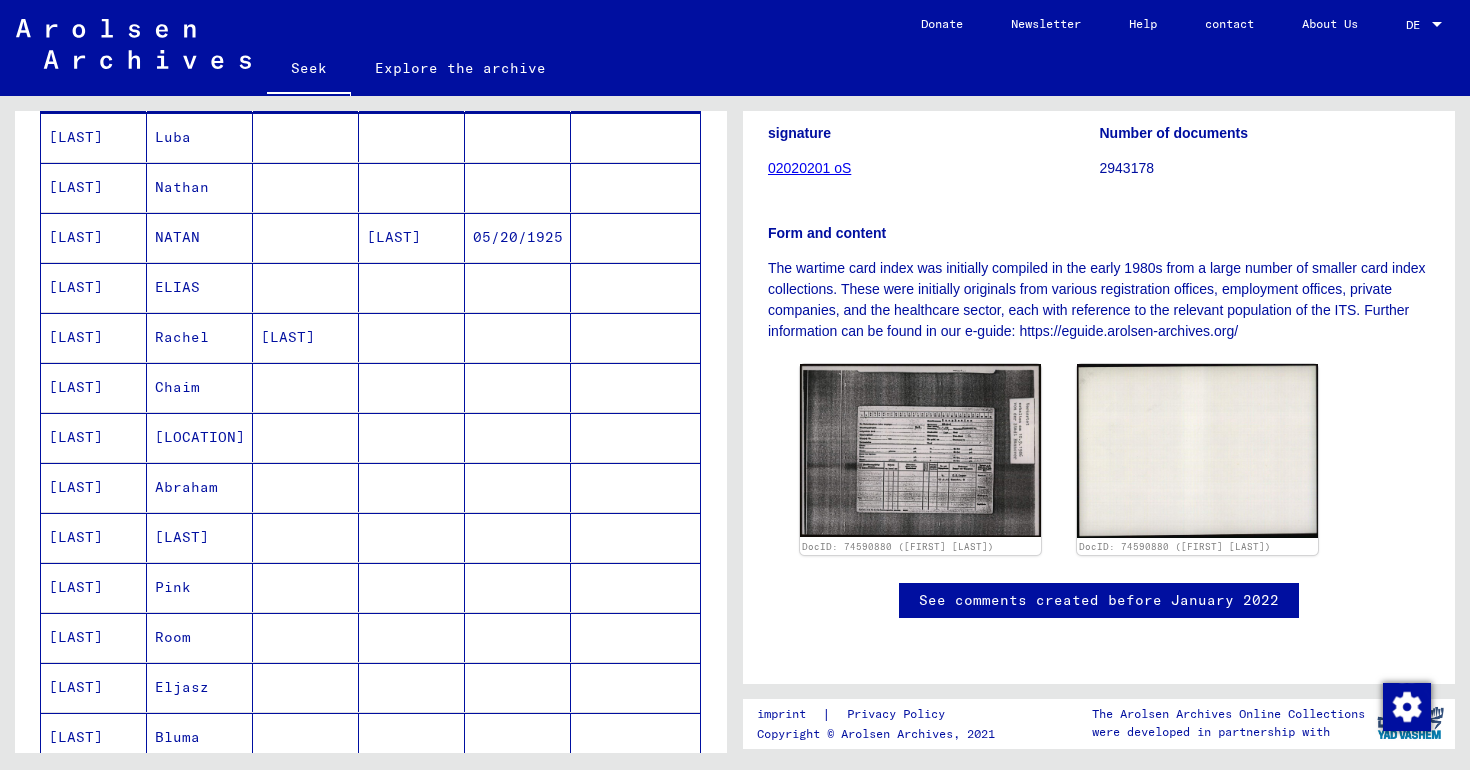 click on "ELIAS" at bounding box center [182, 337] 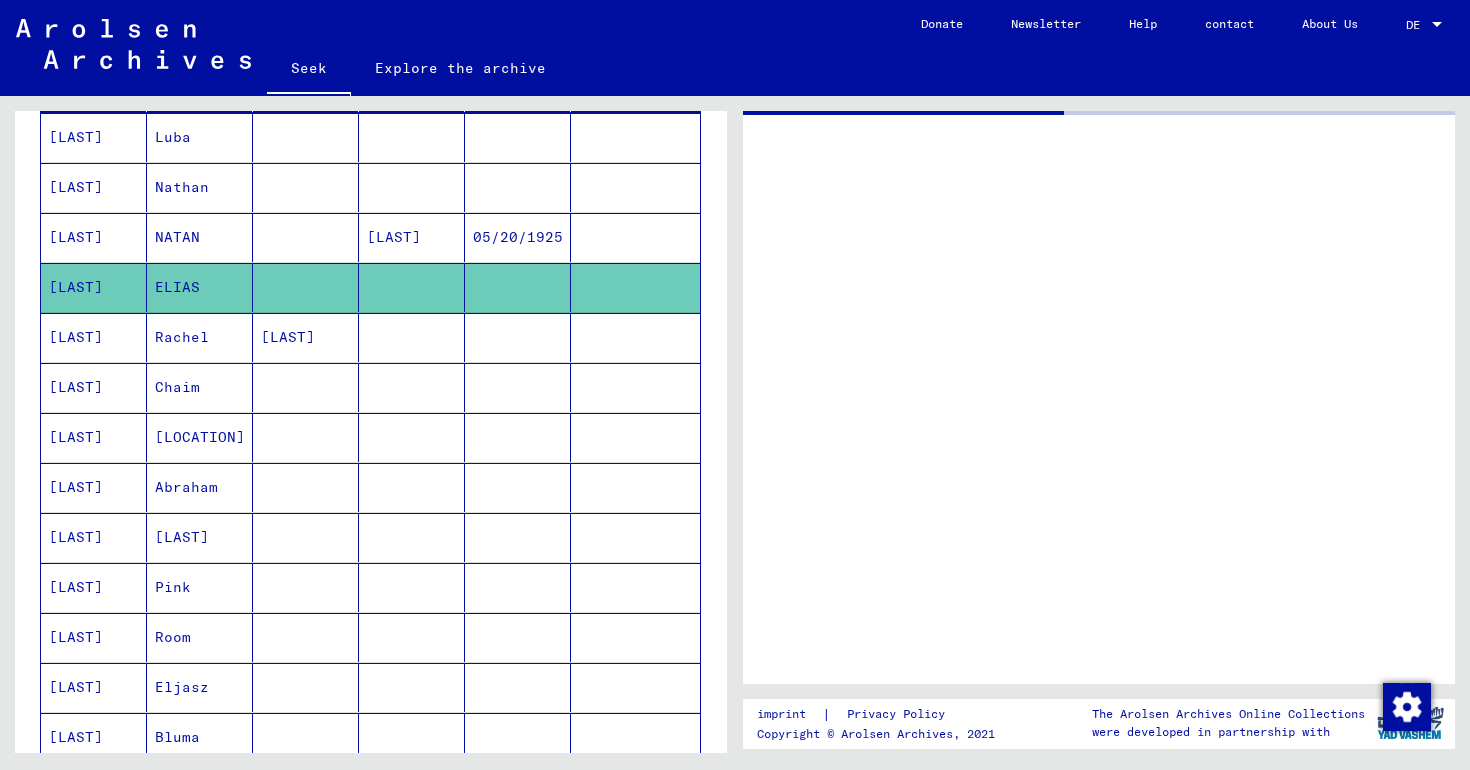 scroll, scrollTop: 0, scrollLeft: 0, axis: both 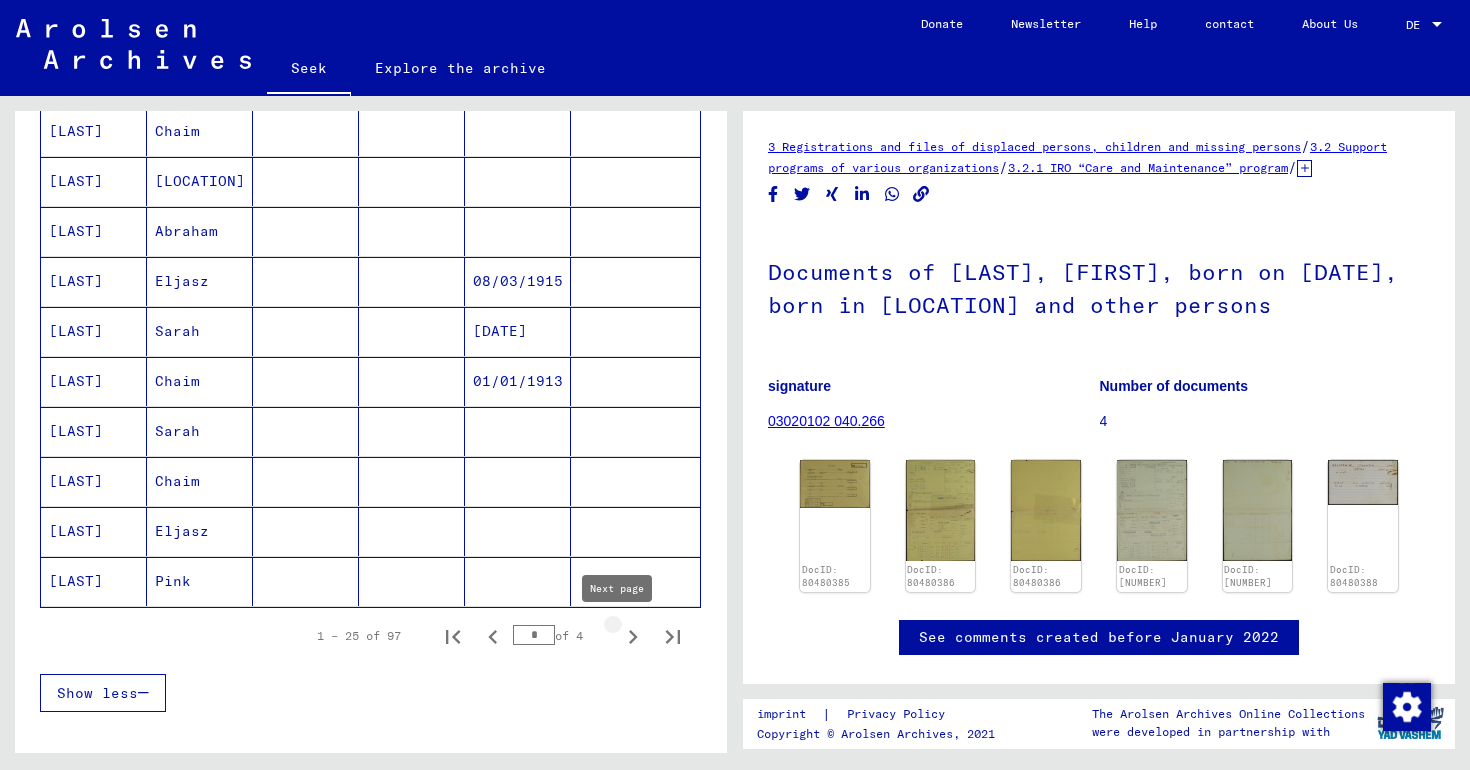click 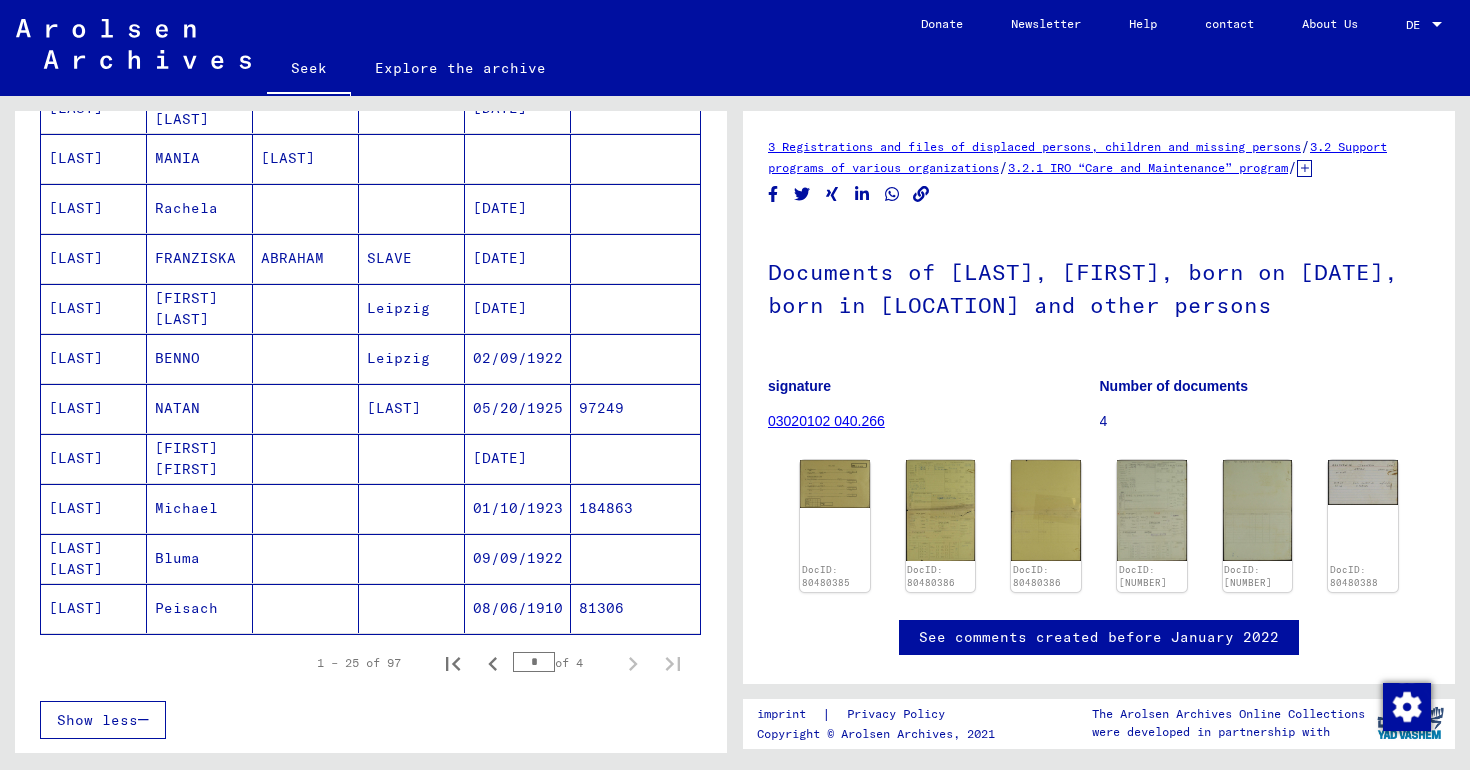 scroll, scrollTop: 978, scrollLeft: 0, axis: vertical 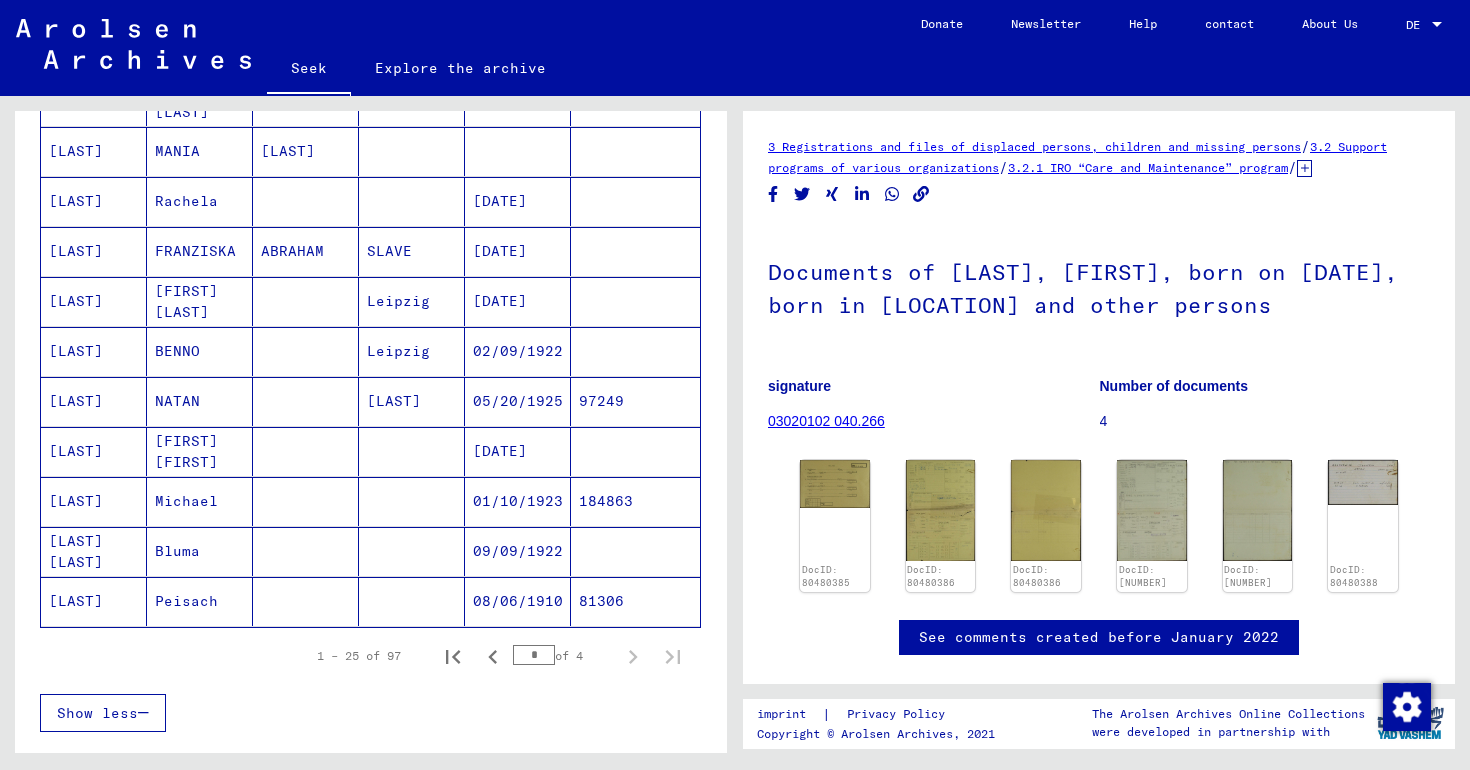 click on "Michael" at bounding box center [177, 551] 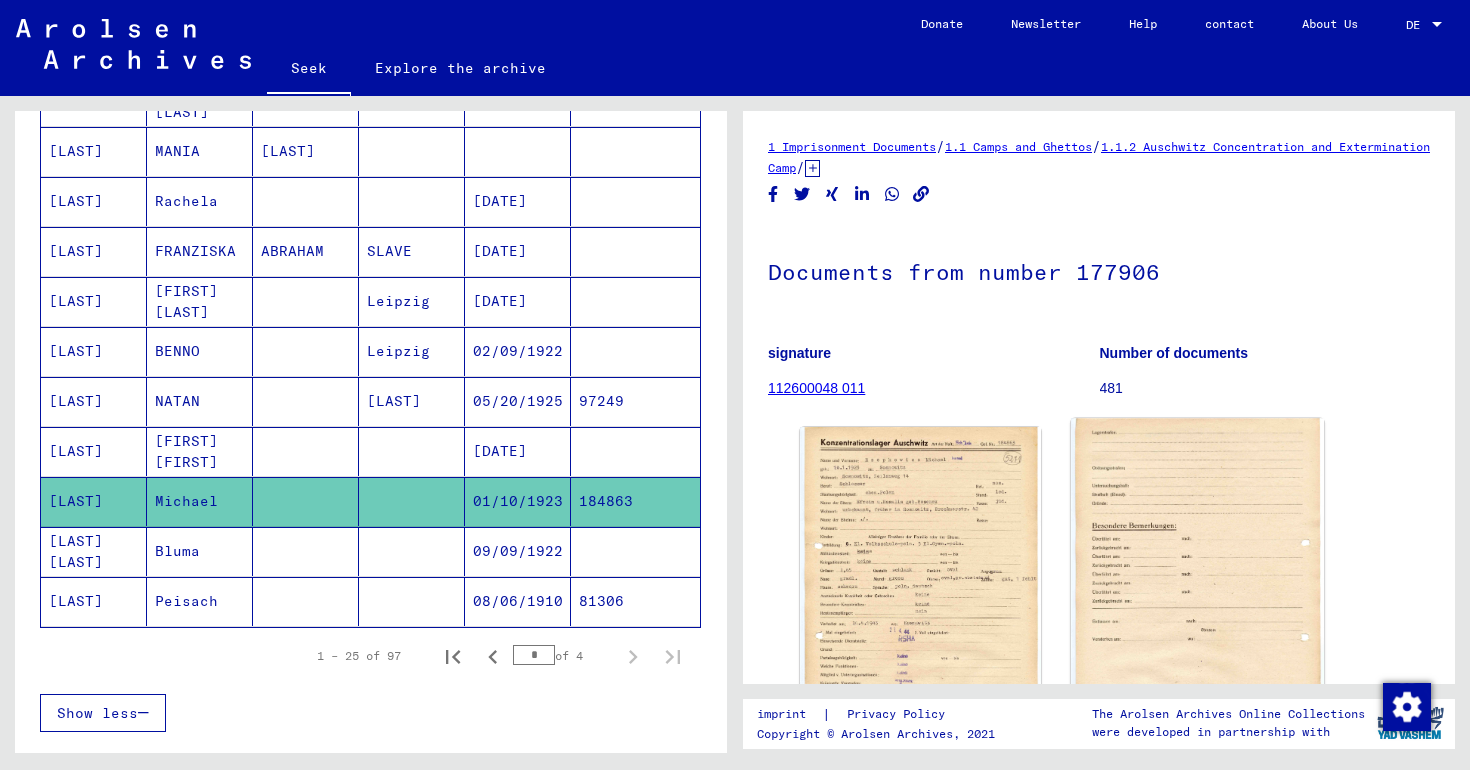 scroll, scrollTop: 0, scrollLeft: 0, axis: both 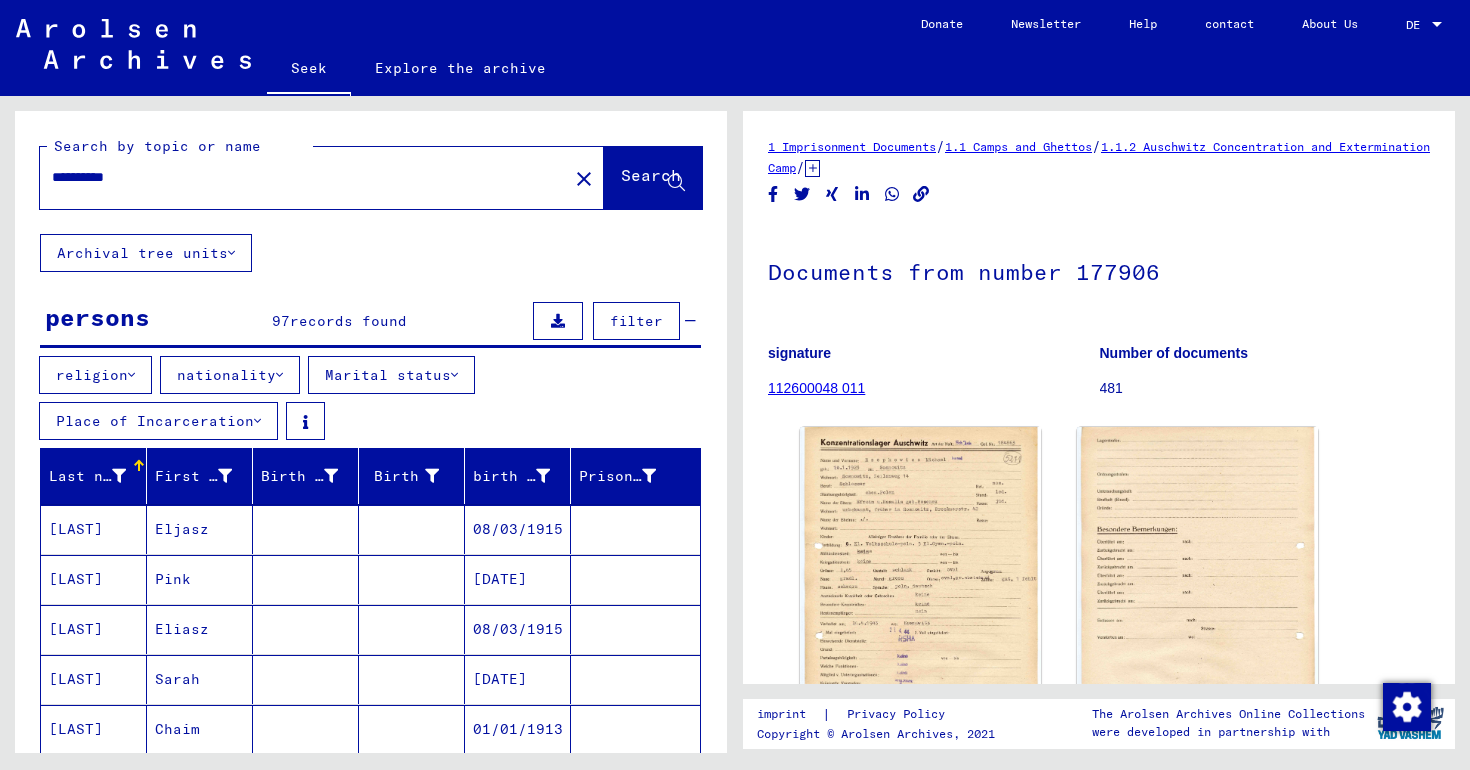 drag, startPoint x: 63, startPoint y: 181, endPoint x: 31, endPoint y: 181, distance: 32 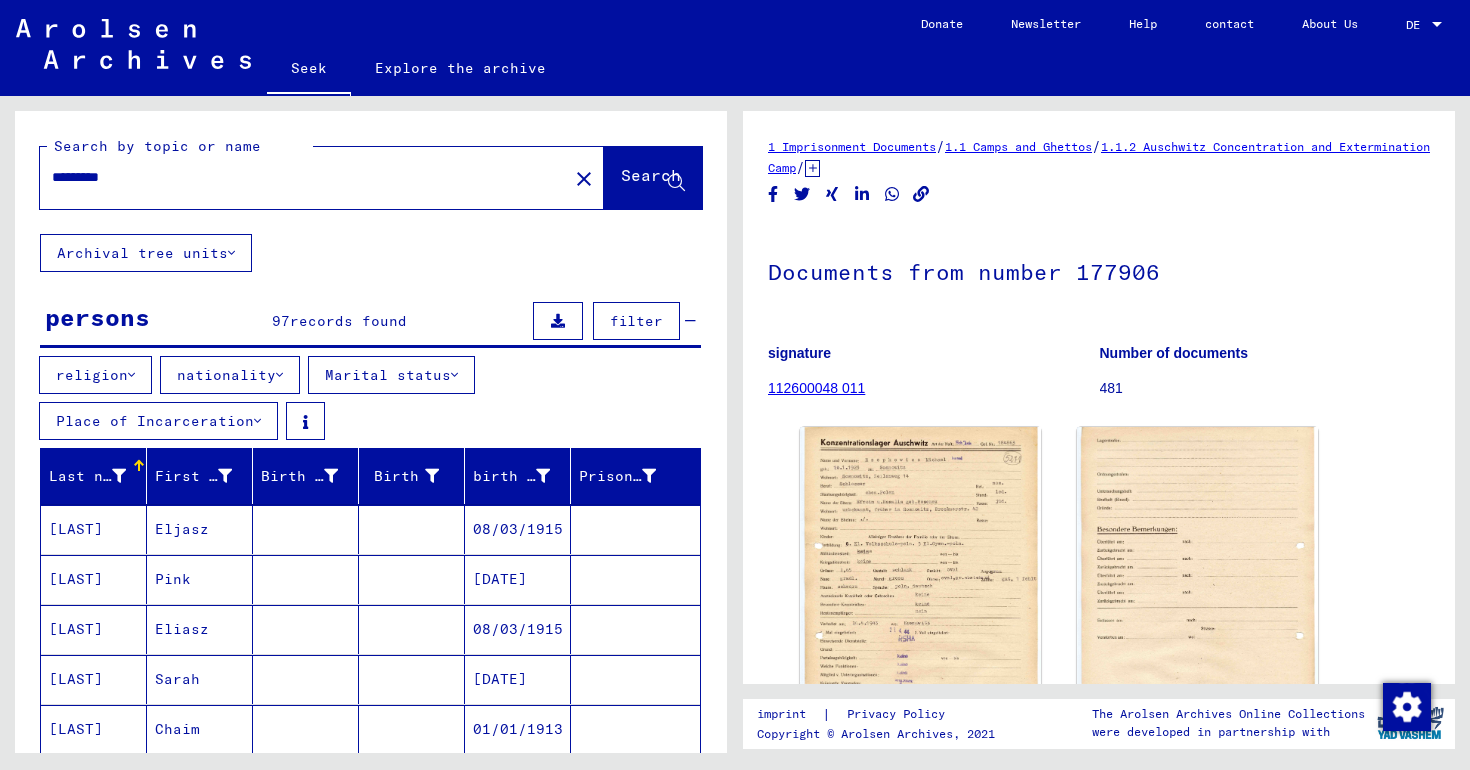 type on "*********" 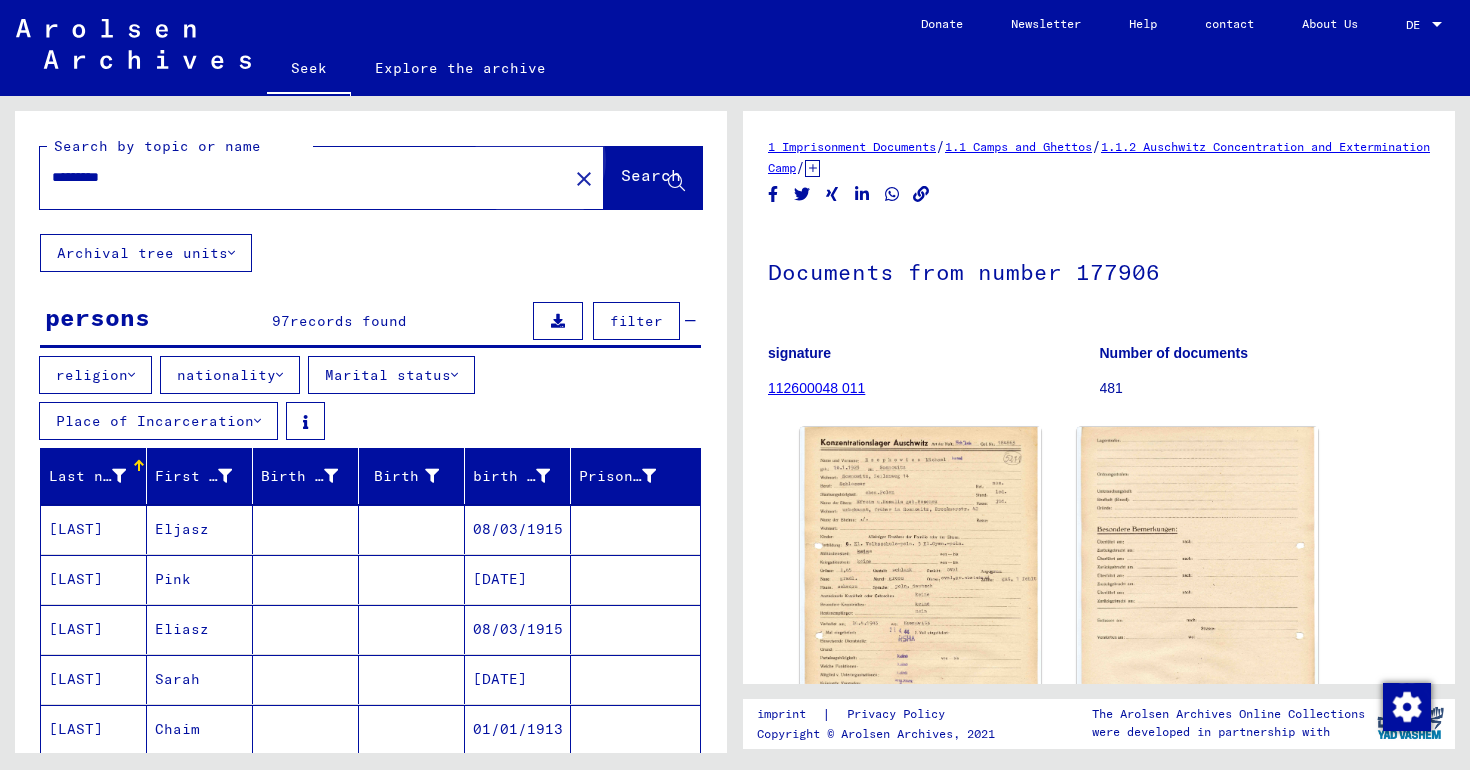 click on "Search" 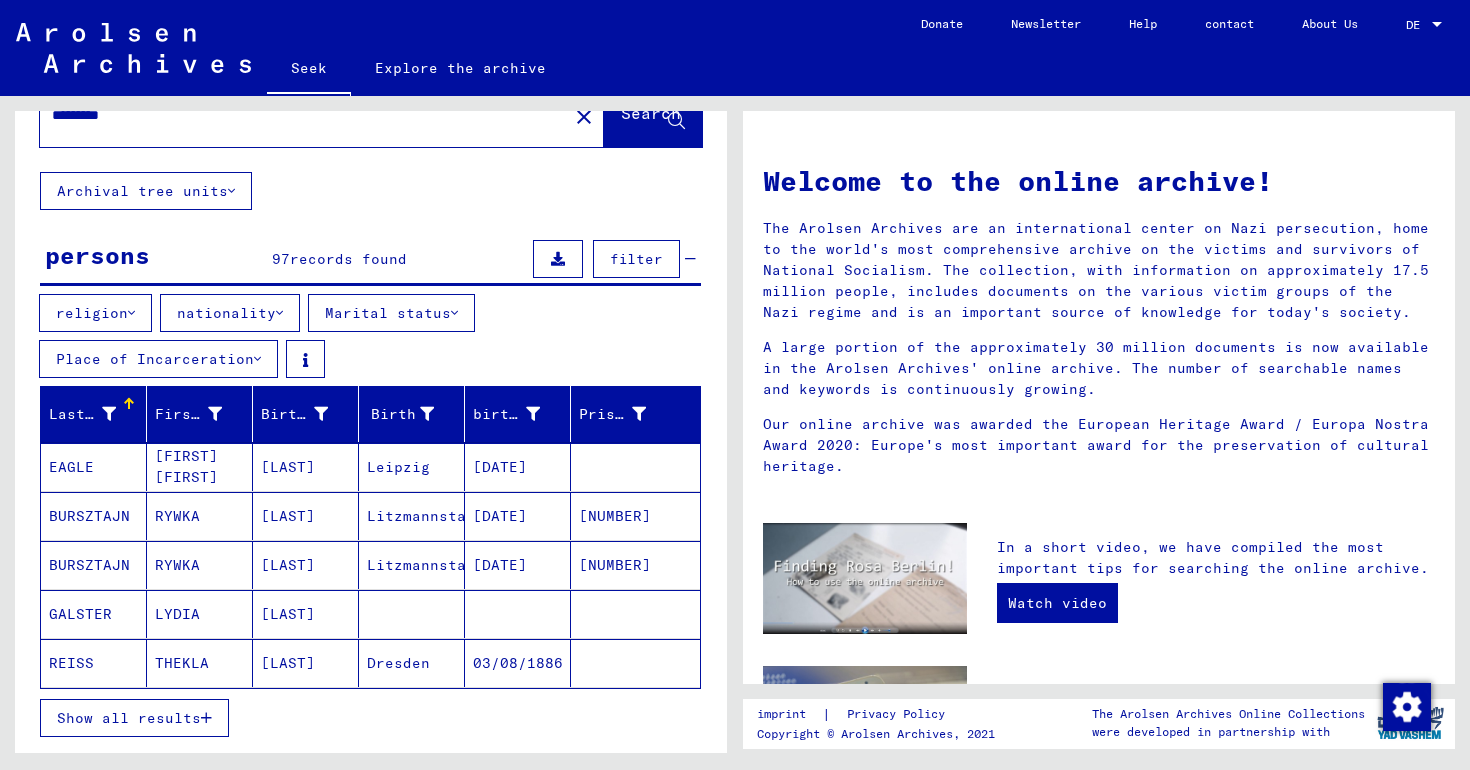 scroll, scrollTop: 63, scrollLeft: 0, axis: vertical 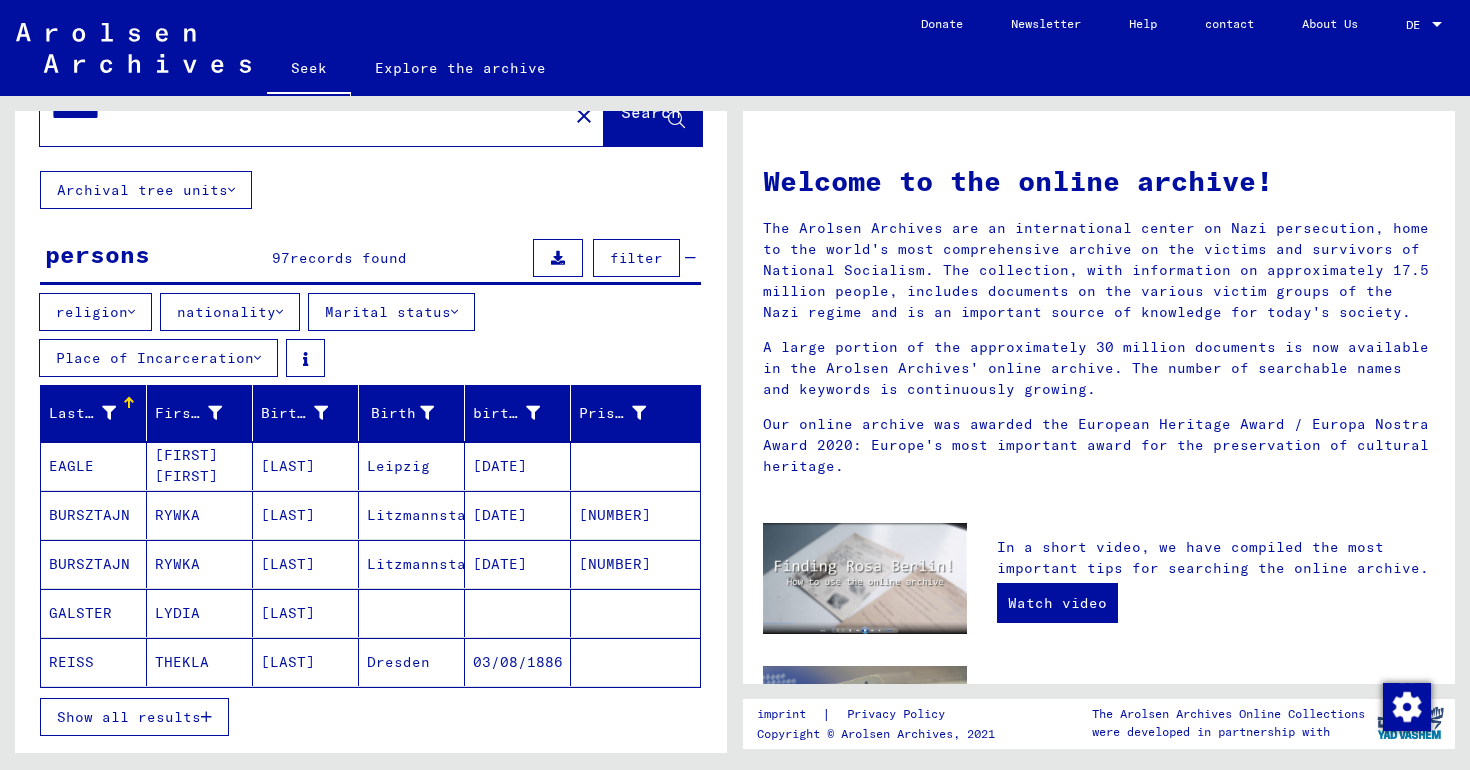 click on "Show all results" at bounding box center (129, 717) 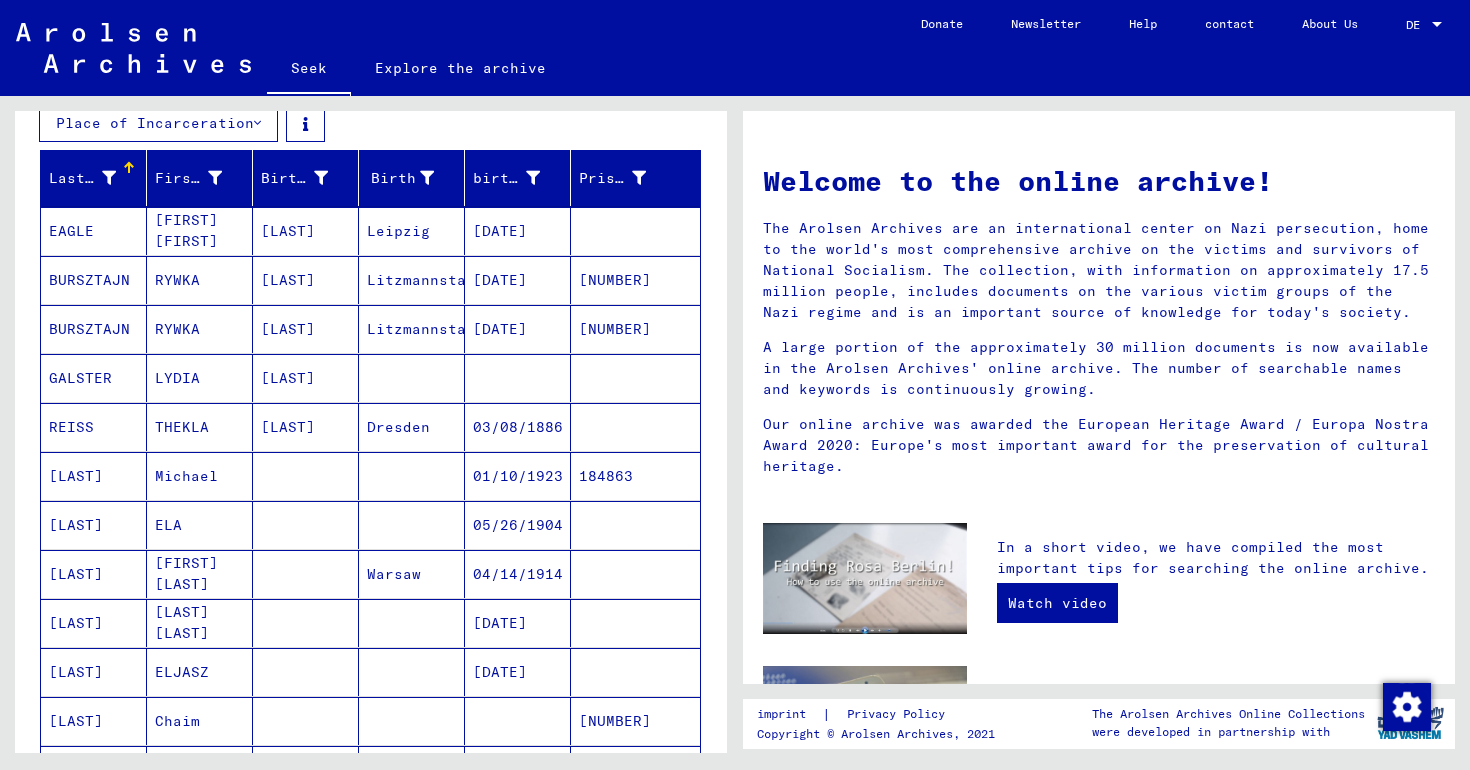 scroll, scrollTop: 0, scrollLeft: 0, axis: both 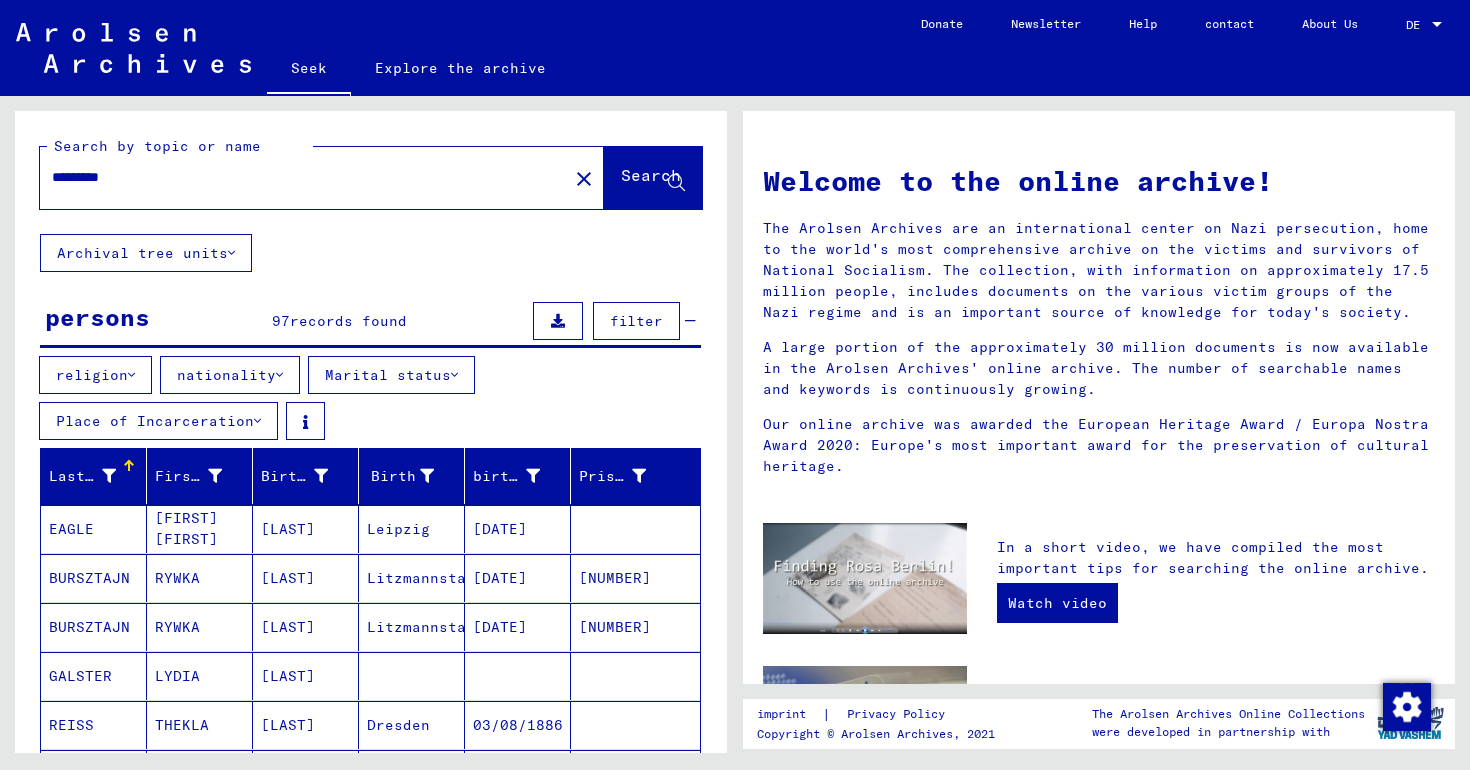 click on "*********" at bounding box center (298, 177) 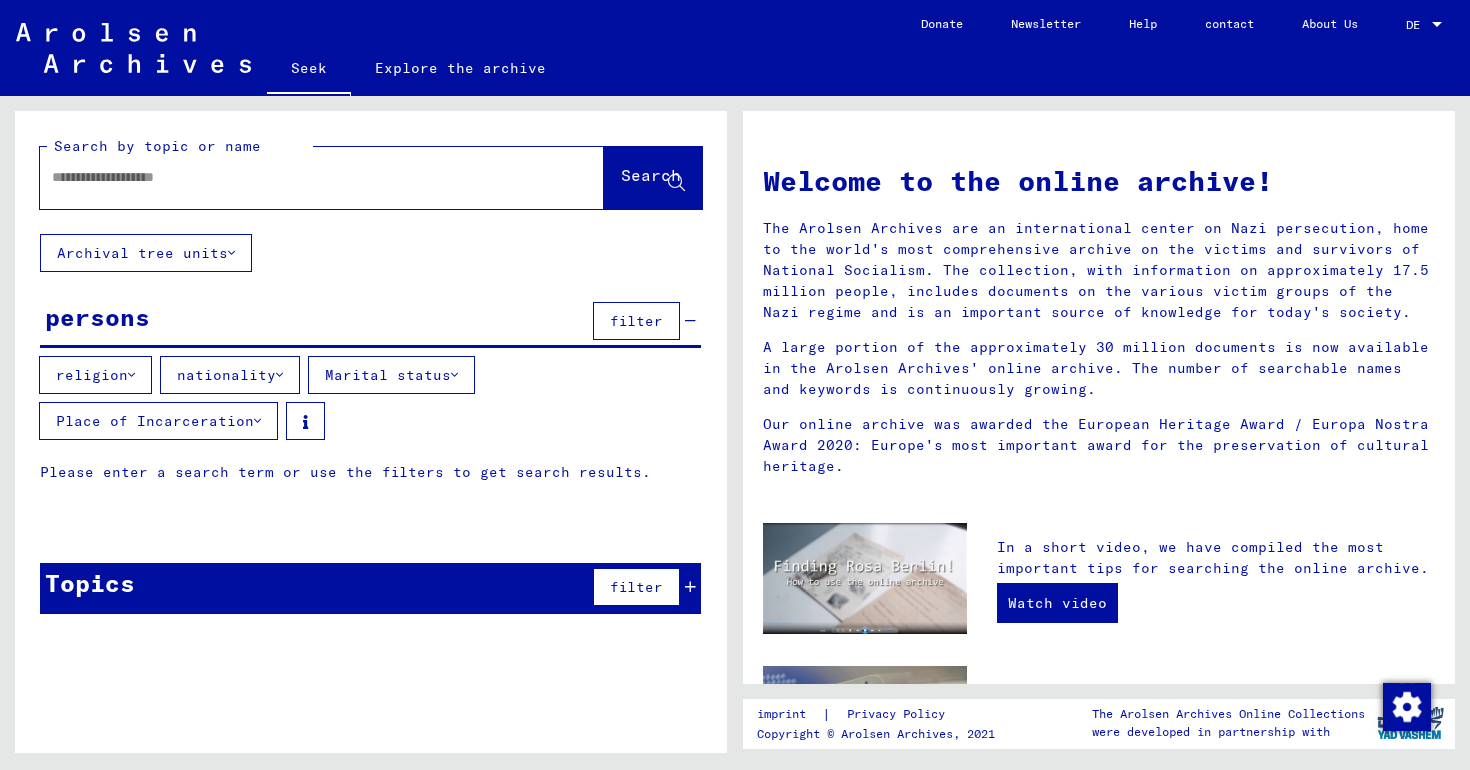 click at bounding box center (298, 177) 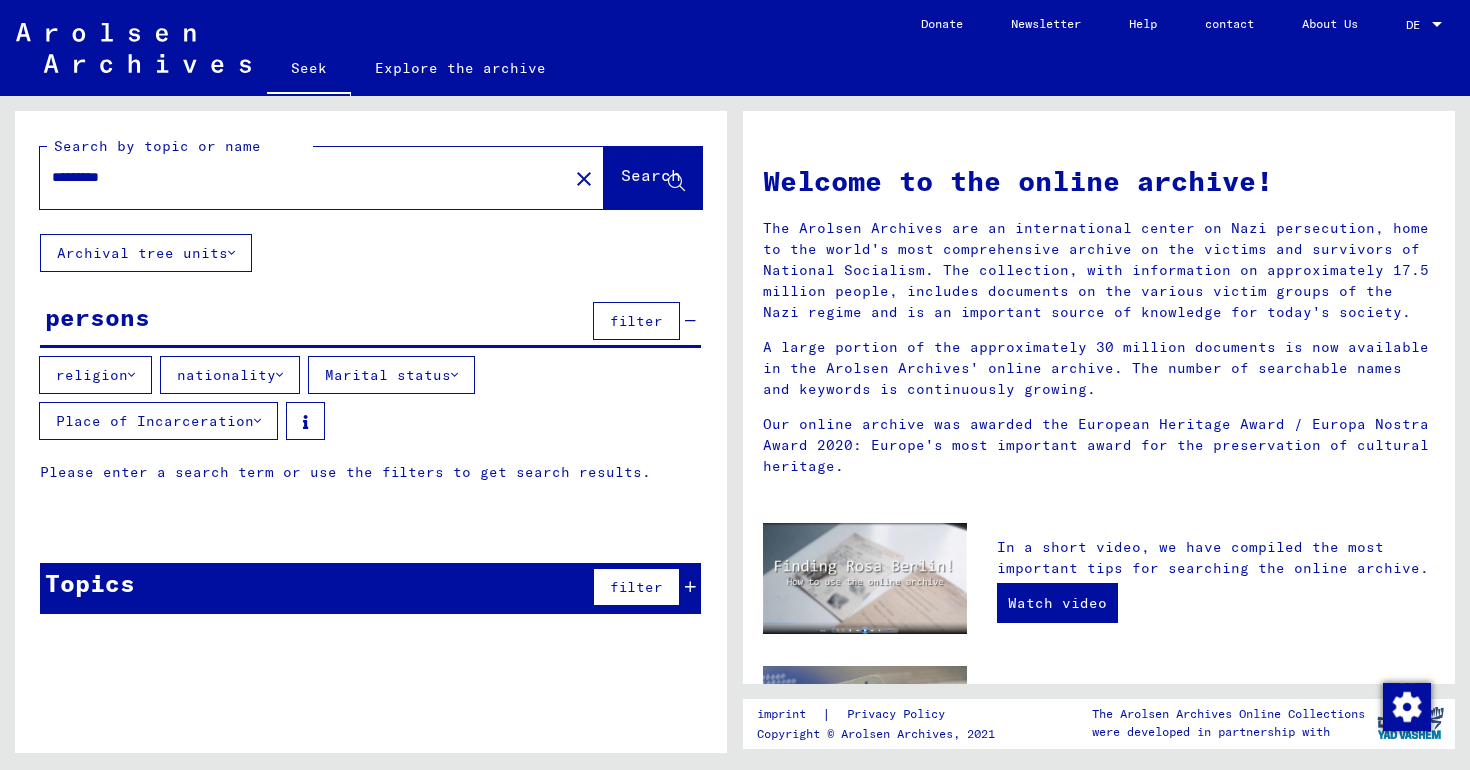 type on "*********" 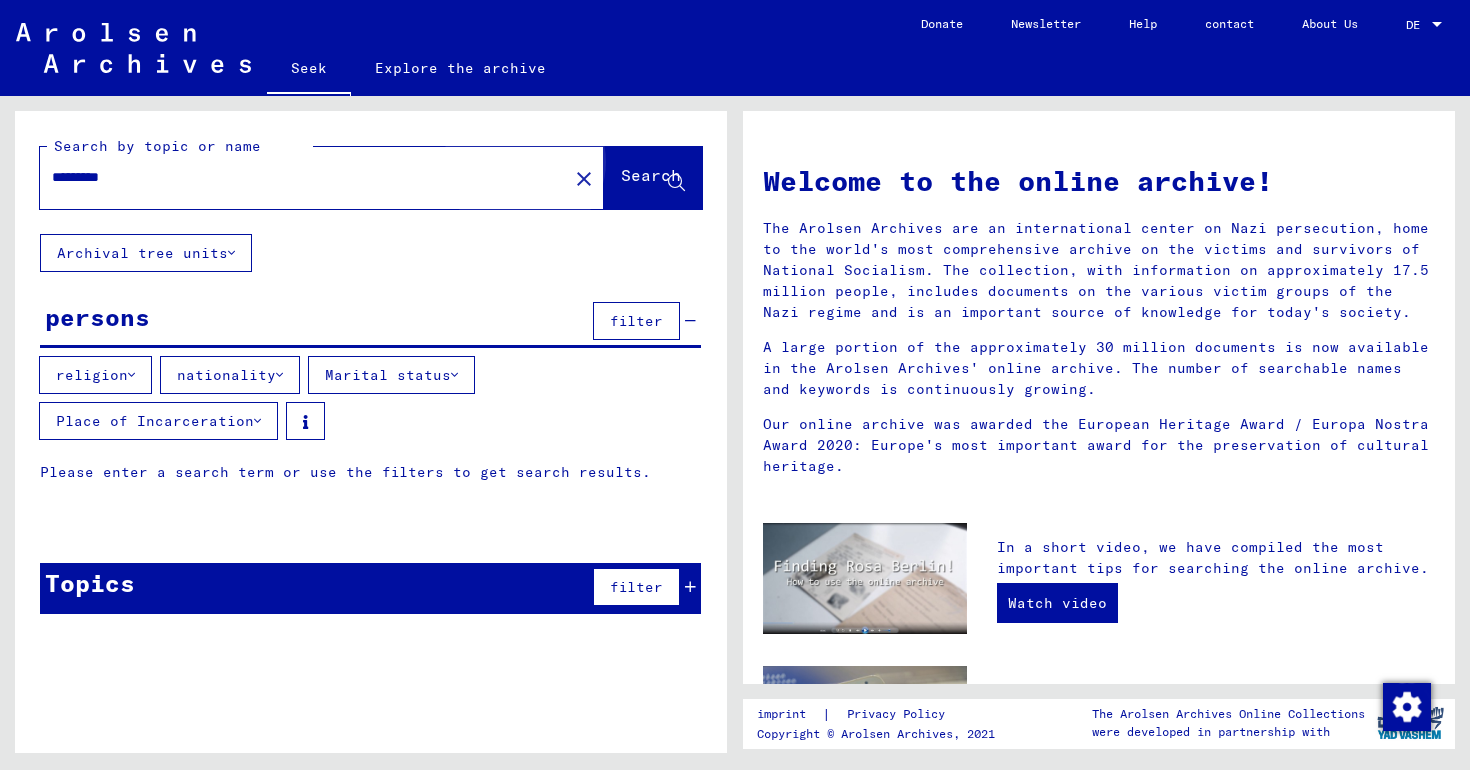 click on "Search" 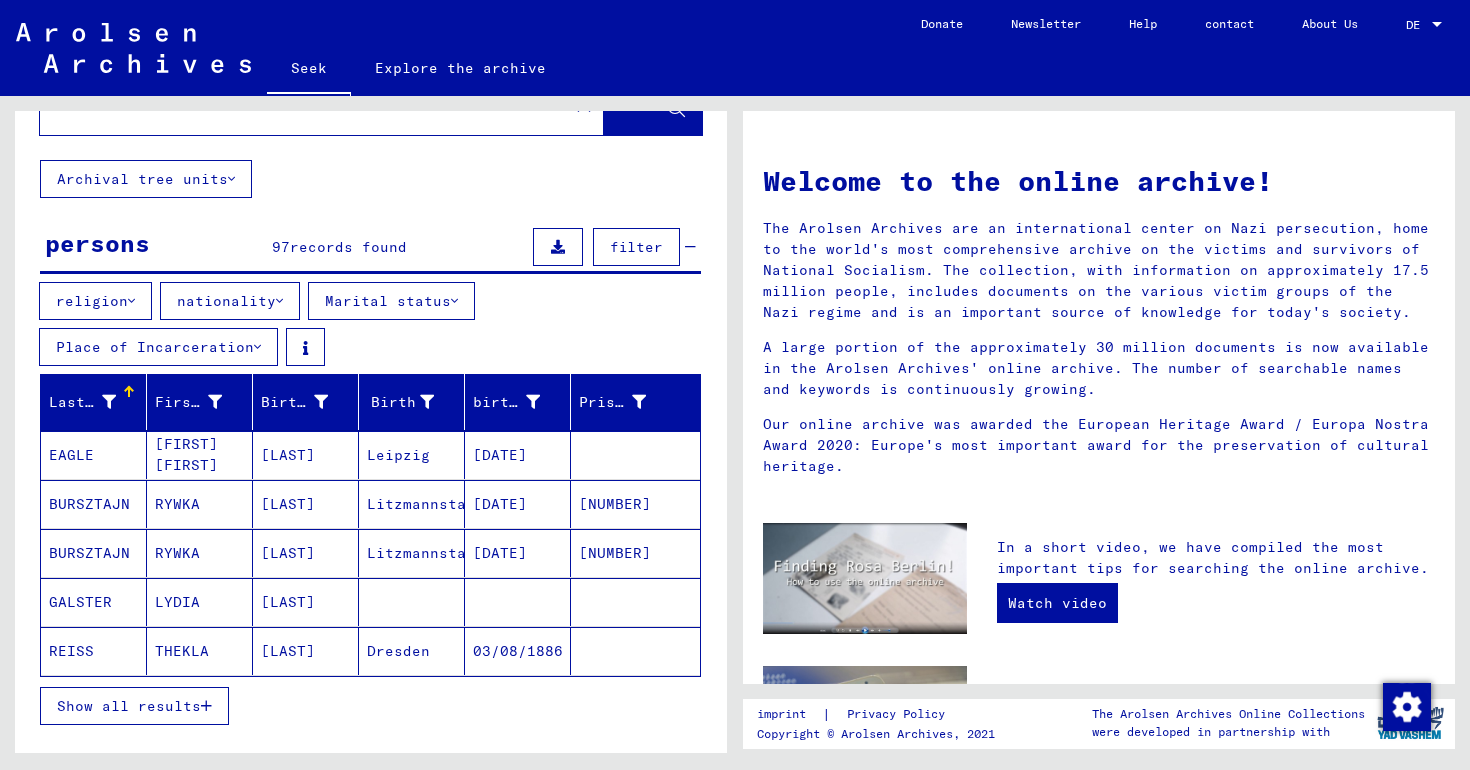 scroll, scrollTop: 0, scrollLeft: 0, axis: both 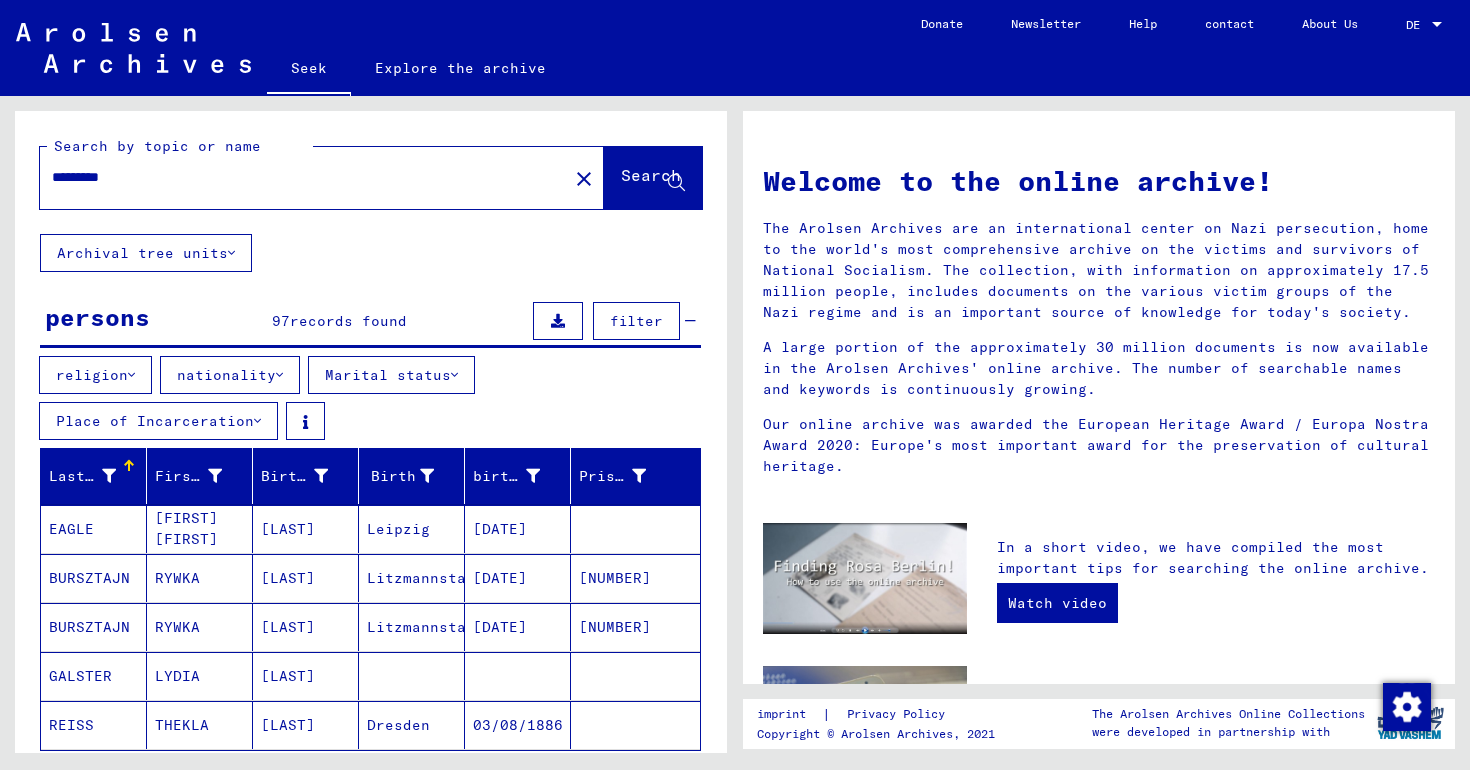 click on "Seek Explore the archive Do you have detailed questions or information about the documents?  Submit a free application here. Donate Newsletter Help contact About Us DE DE" 